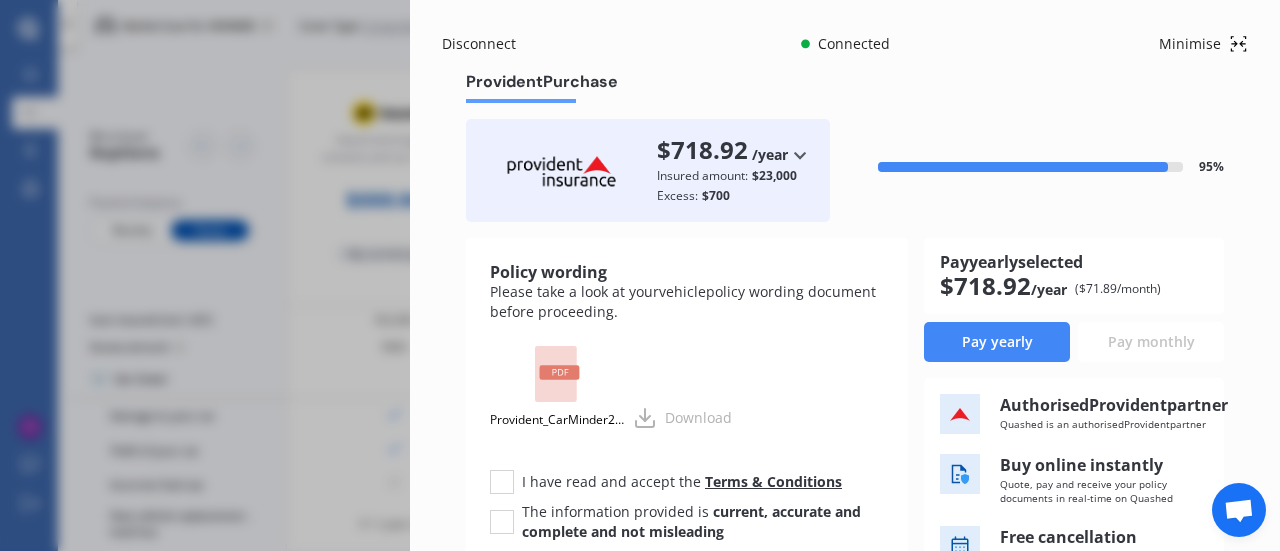 scroll, scrollTop: 0, scrollLeft: 0, axis: both 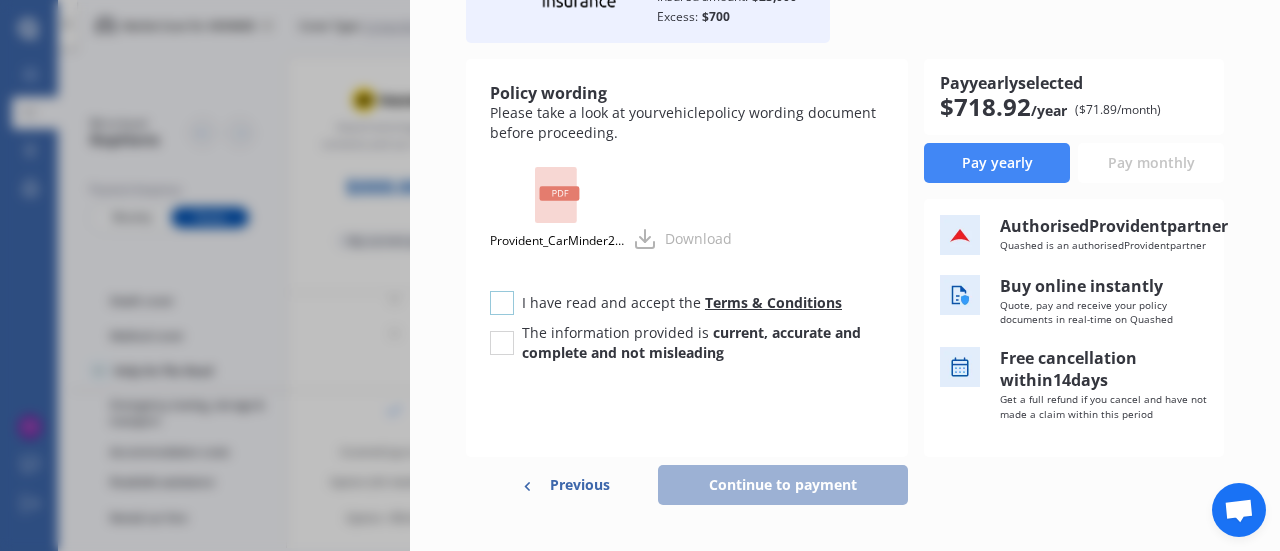 click at bounding box center (502, 291) 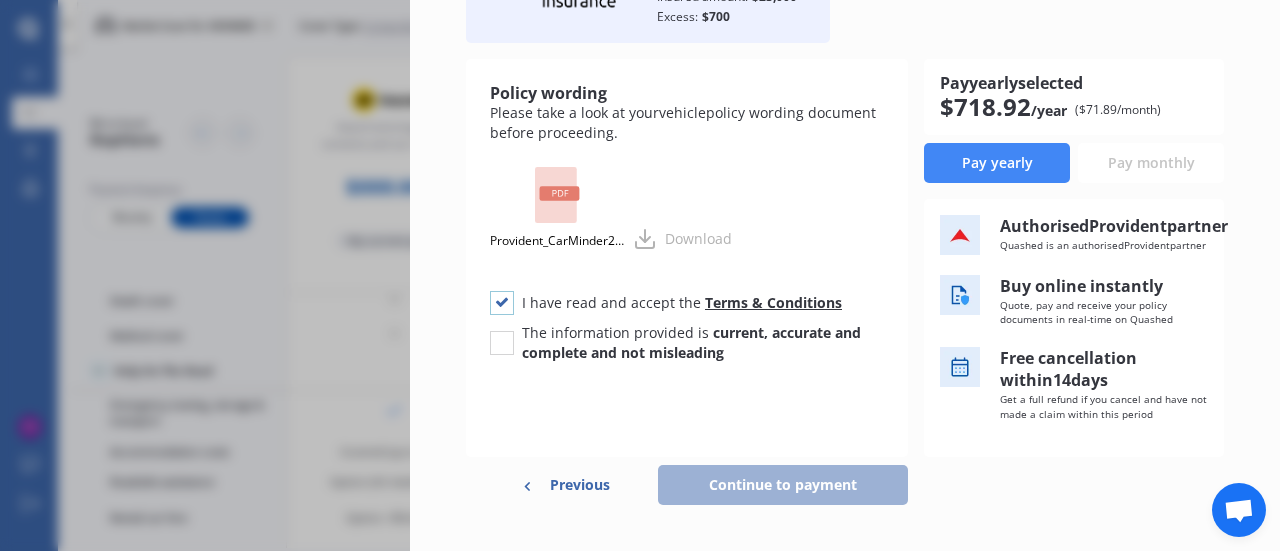 checkbox on "true" 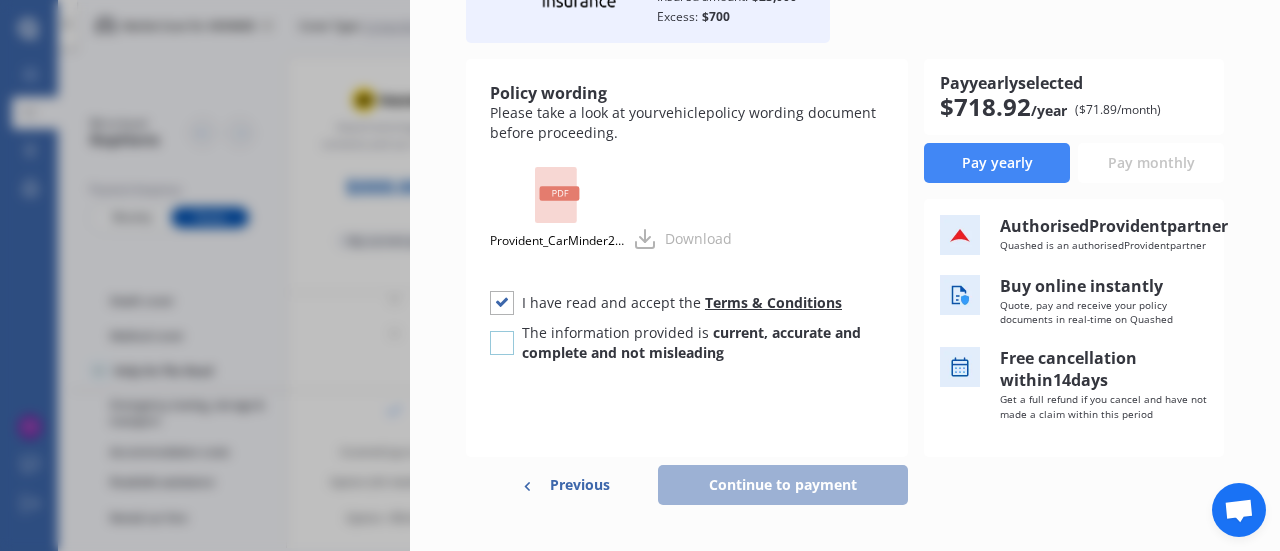 click at bounding box center (502, 331) 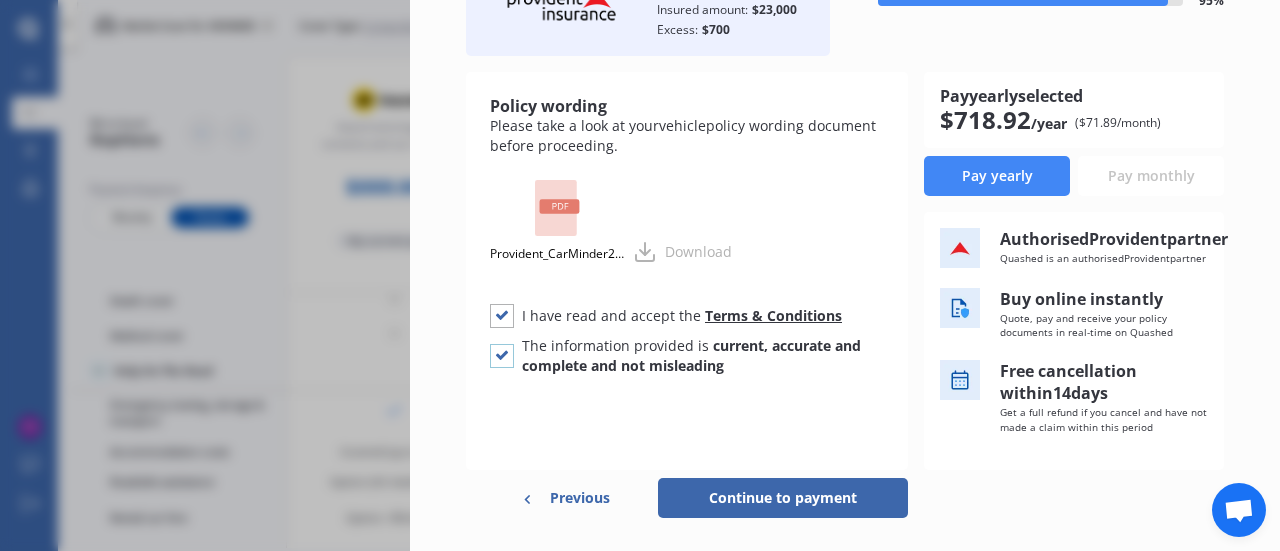 scroll, scrollTop: 170, scrollLeft: 0, axis: vertical 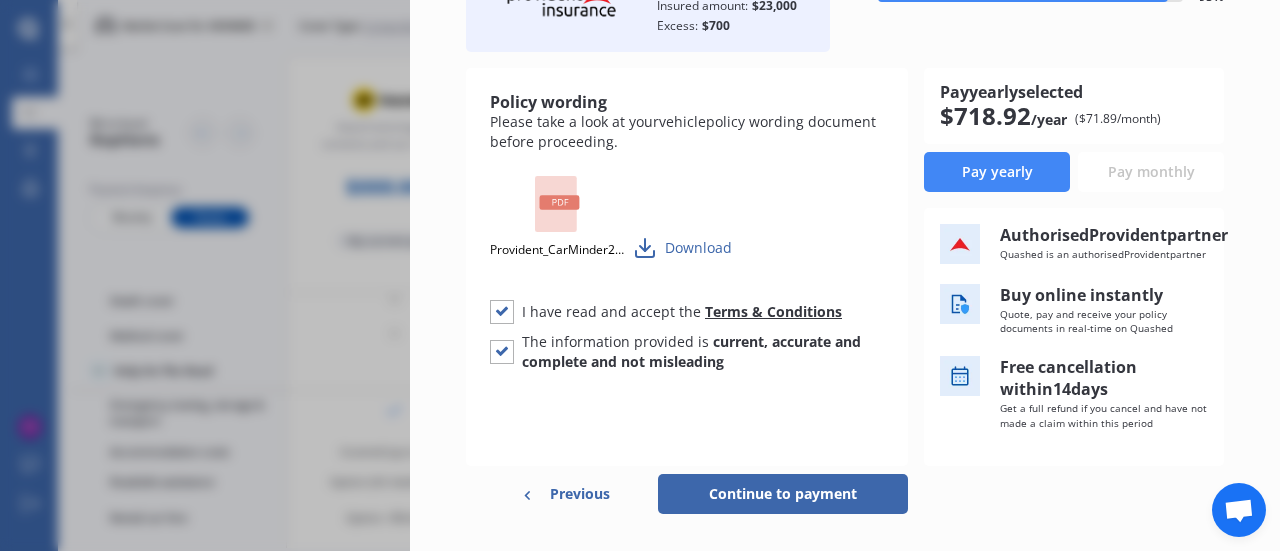 click on "Download" at bounding box center (682, 248) 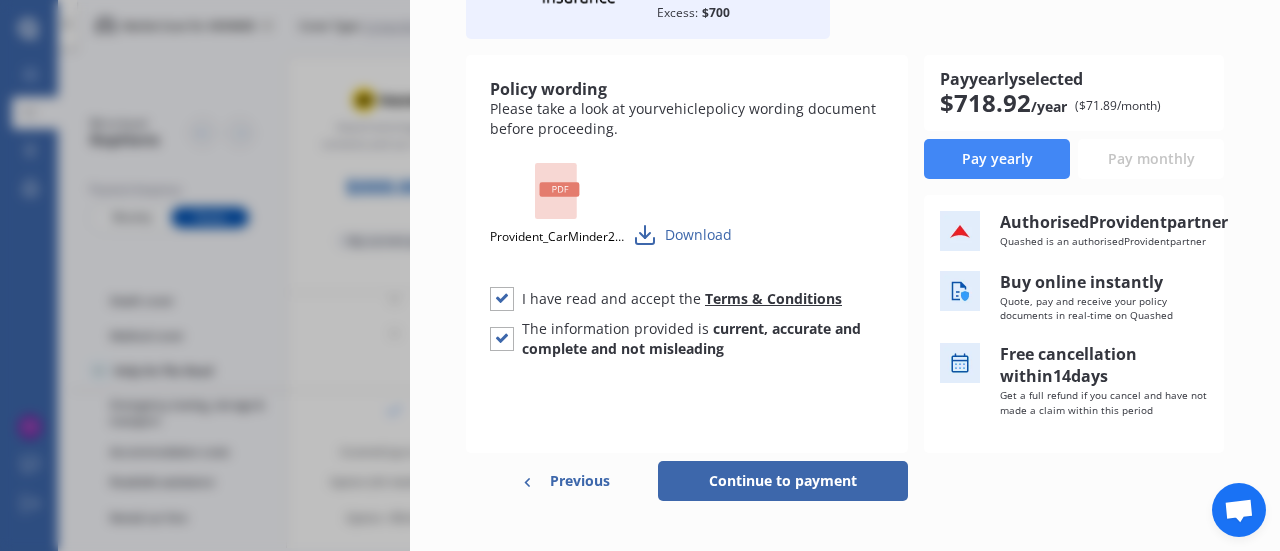 scroll, scrollTop: 199, scrollLeft: 0, axis: vertical 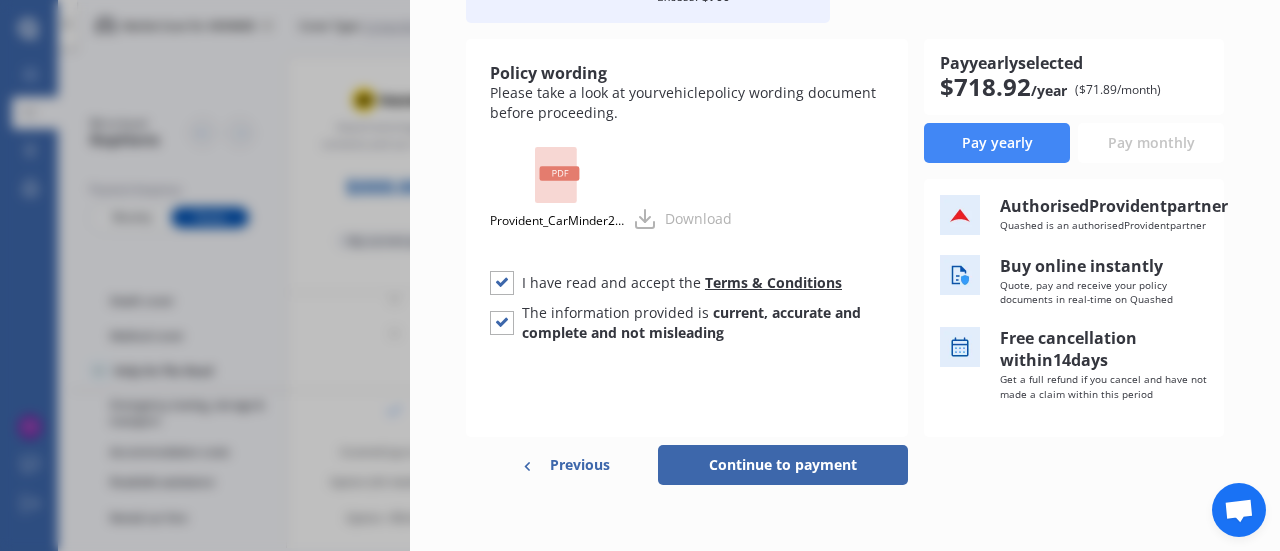 click at bounding box center (528, 465) 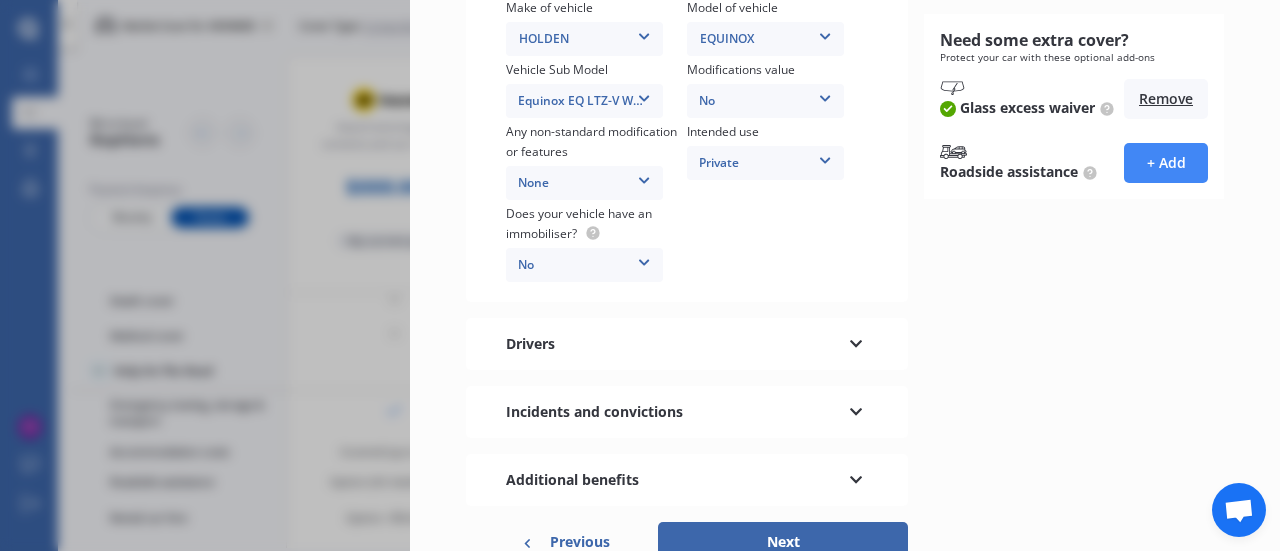 scroll, scrollTop: 588, scrollLeft: 0, axis: vertical 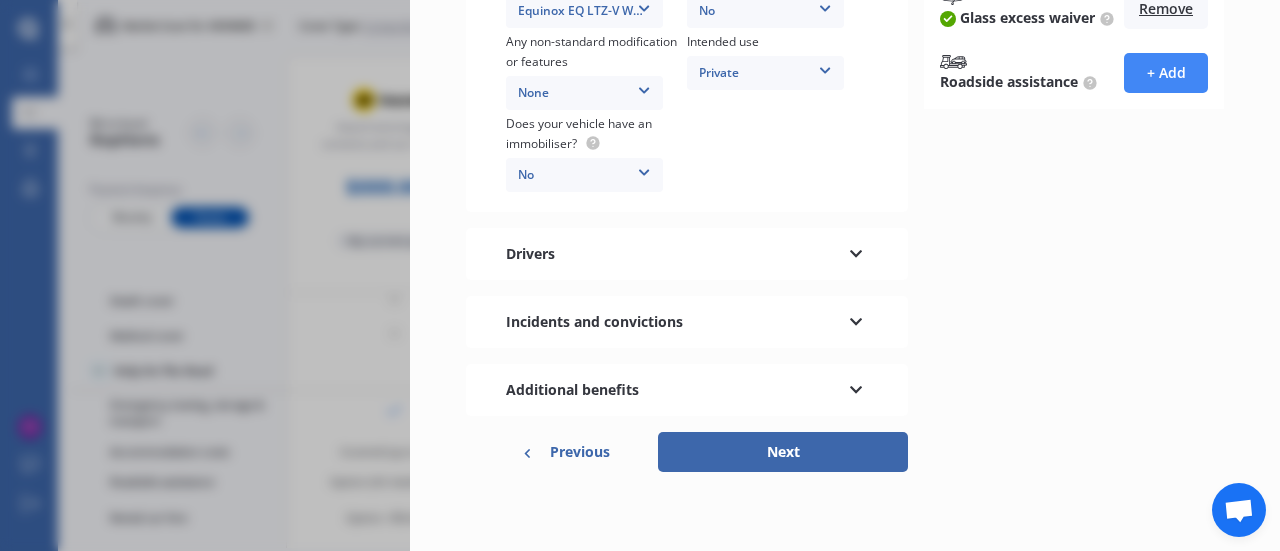 click at bounding box center [856, 387] 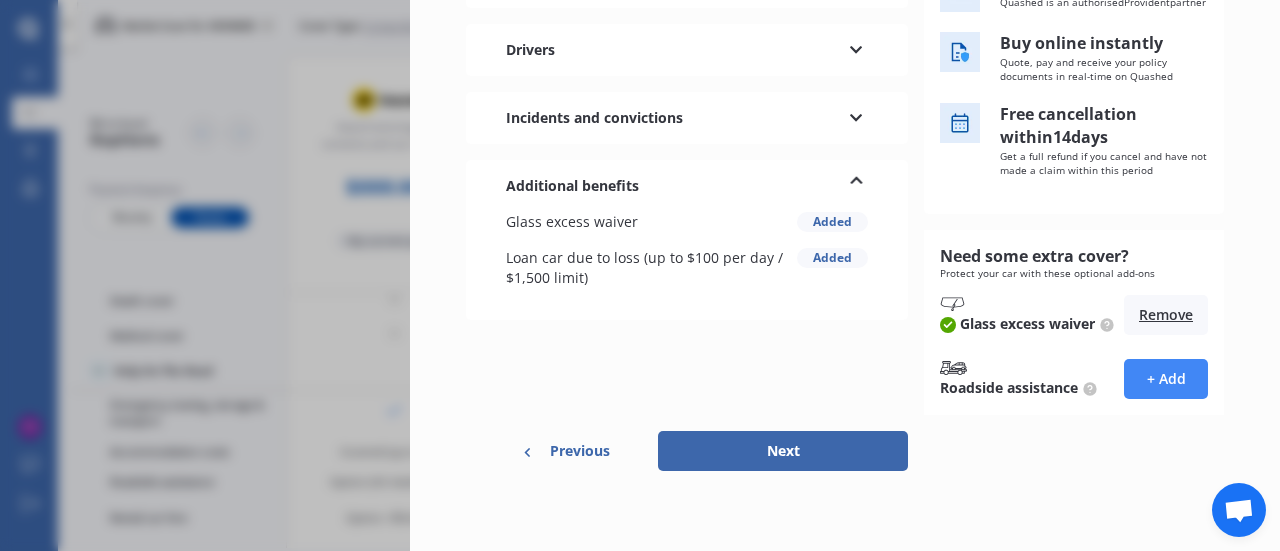 scroll, scrollTop: 78, scrollLeft: 0, axis: vertical 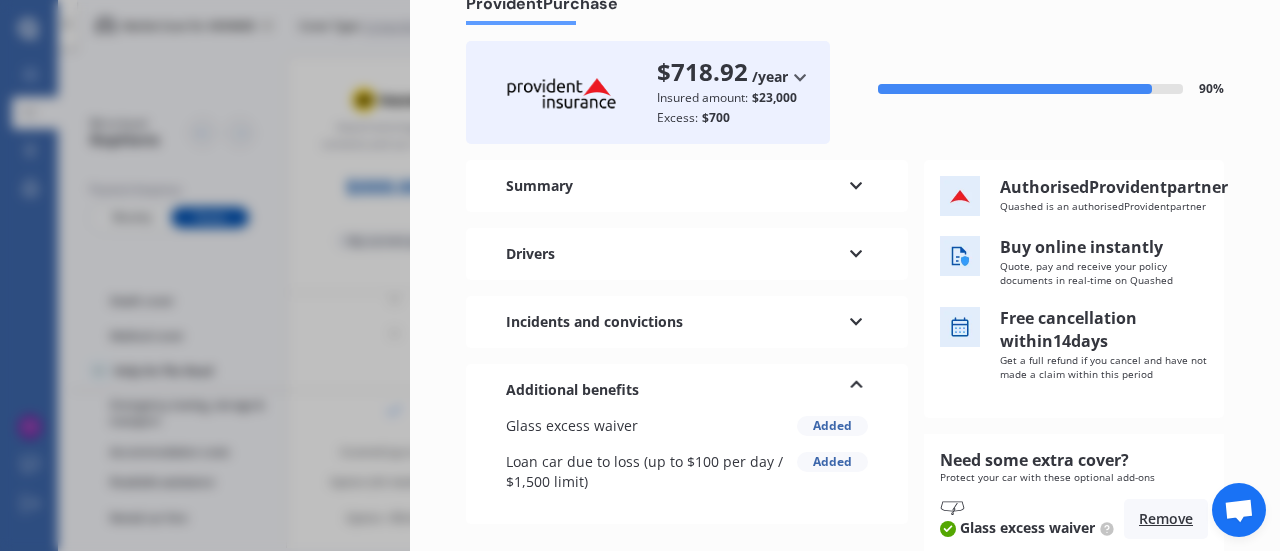 click on "Incidents and convictions" at bounding box center [687, 322] 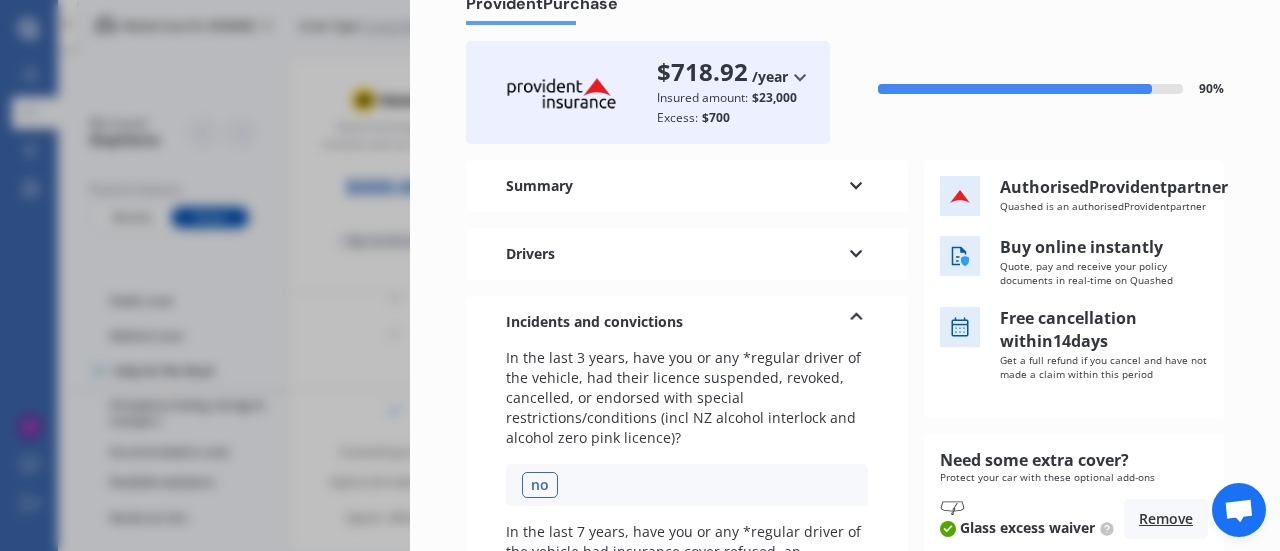 click on "Drivers" at bounding box center (687, 254) 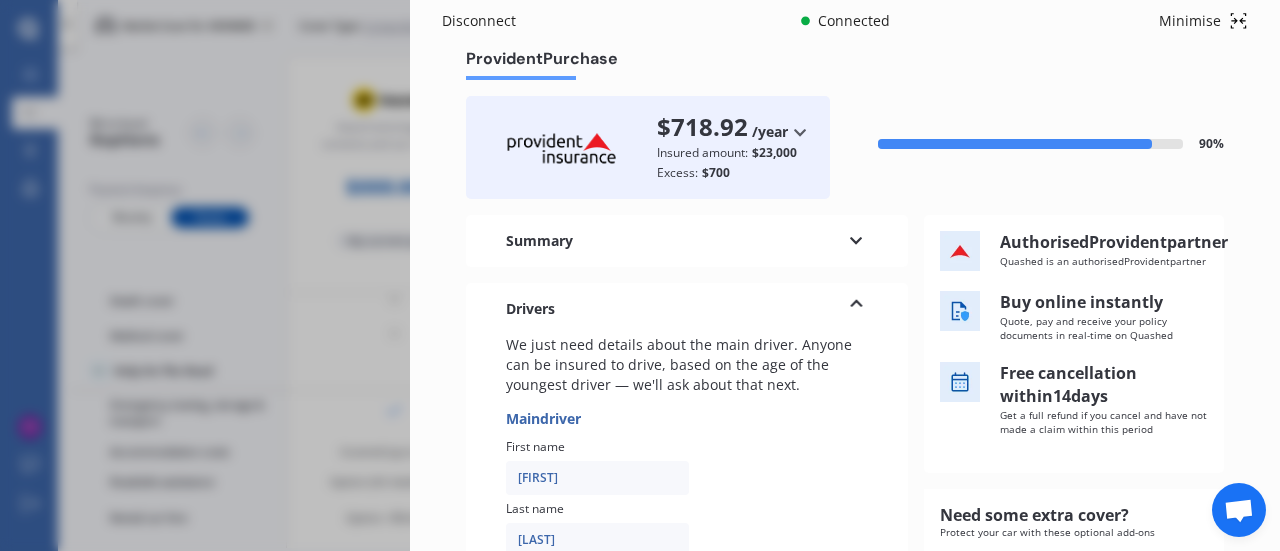 scroll, scrollTop: 21, scrollLeft: 0, axis: vertical 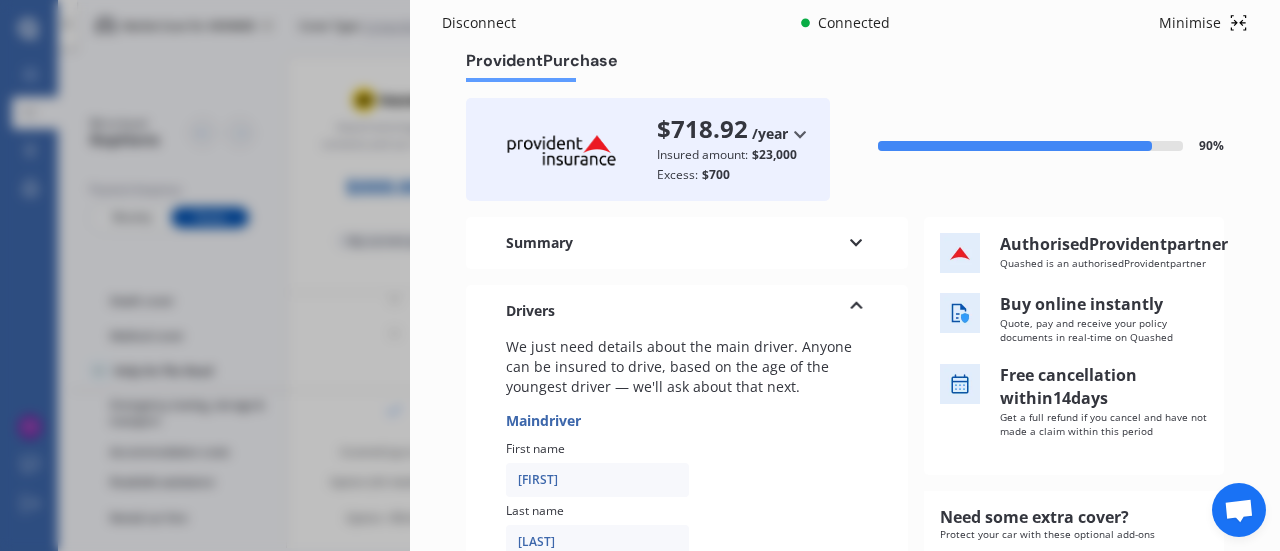 click at bounding box center (856, 240) 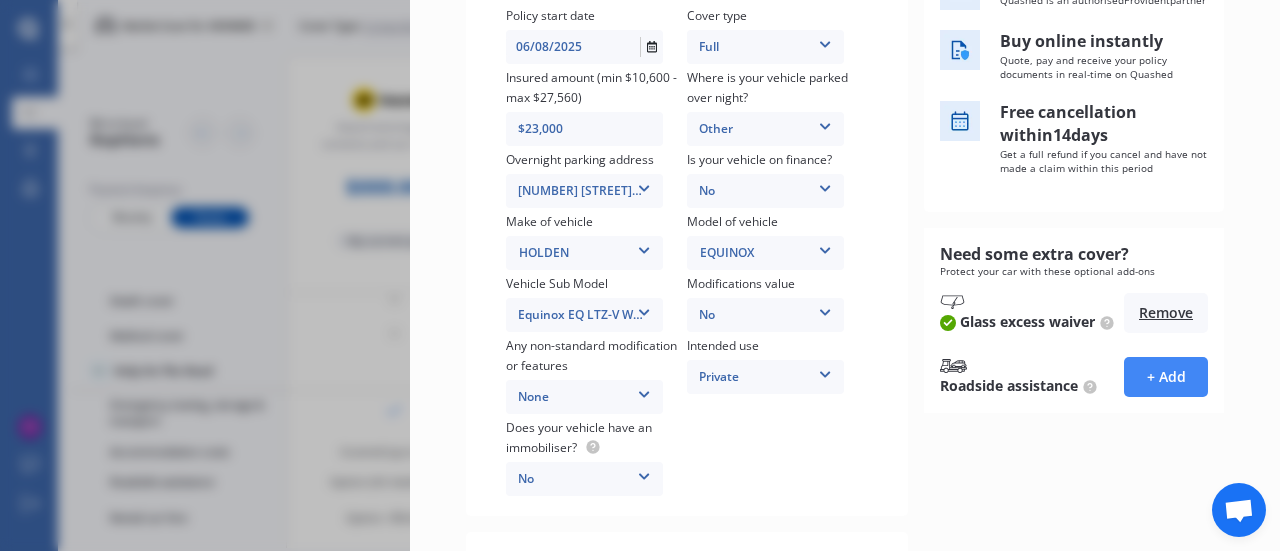 scroll, scrollTop: 288, scrollLeft: 0, axis: vertical 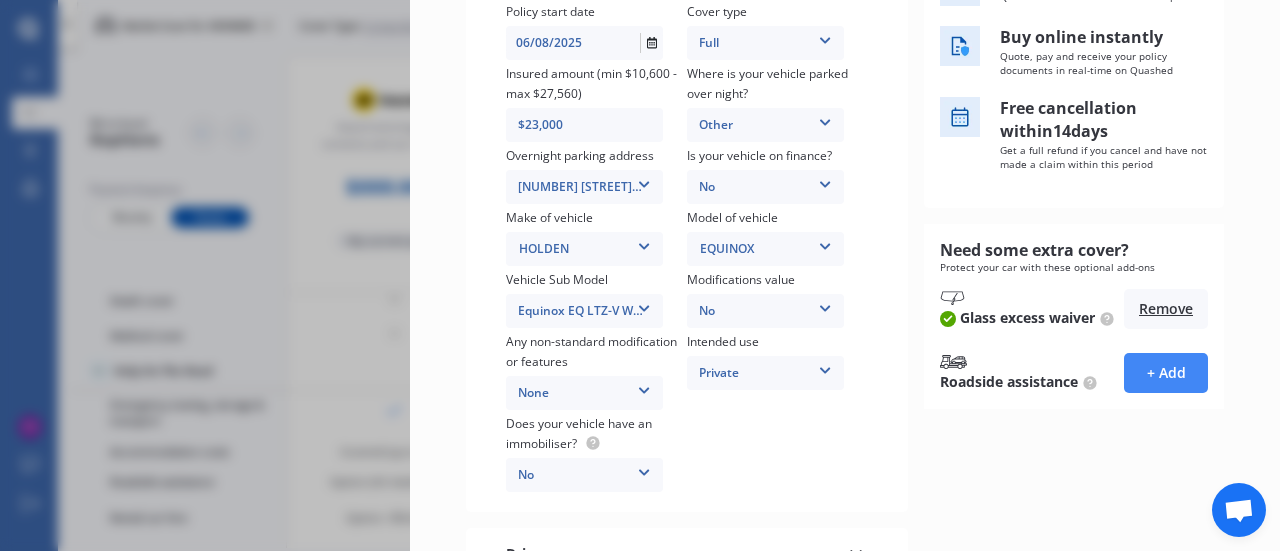 click at bounding box center (644, 469) 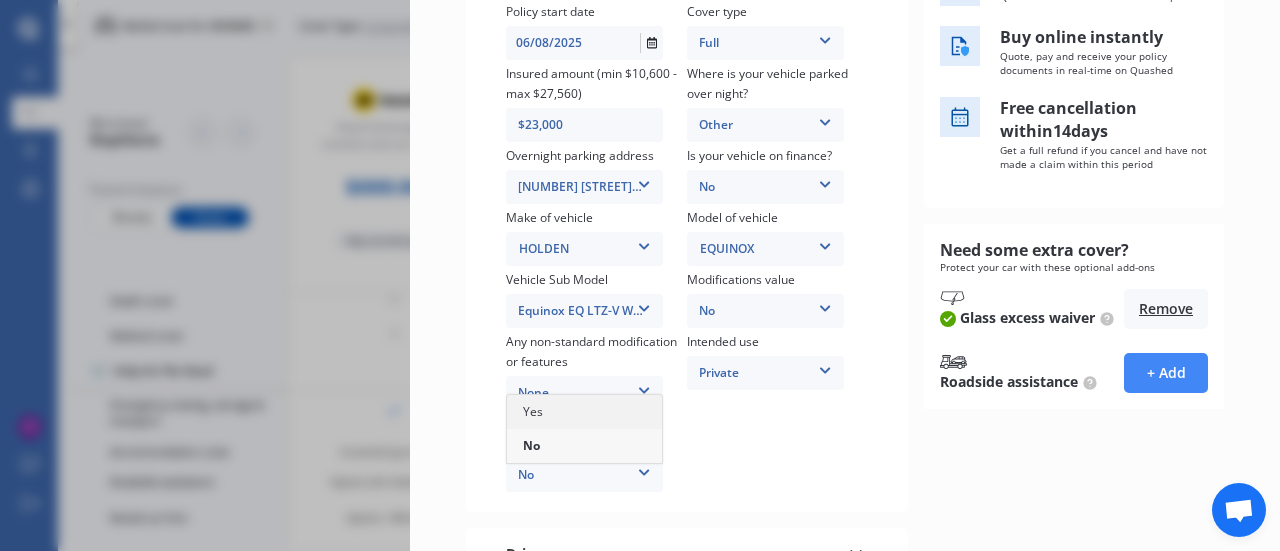 click on "Yes" at bounding box center (584, 412) 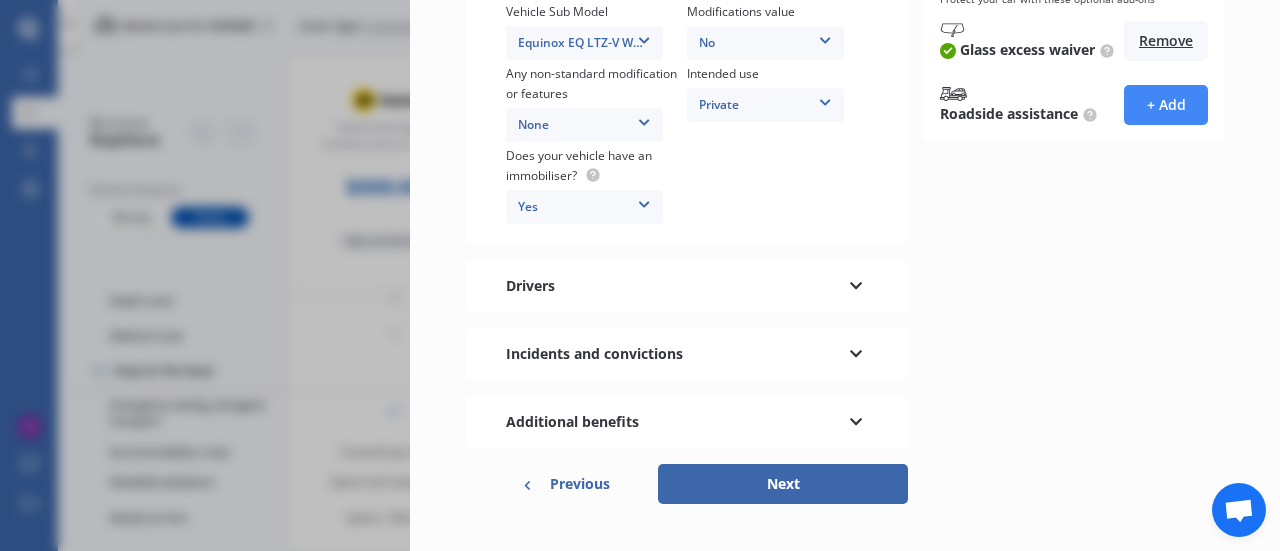 scroll, scrollTop: 588, scrollLeft: 0, axis: vertical 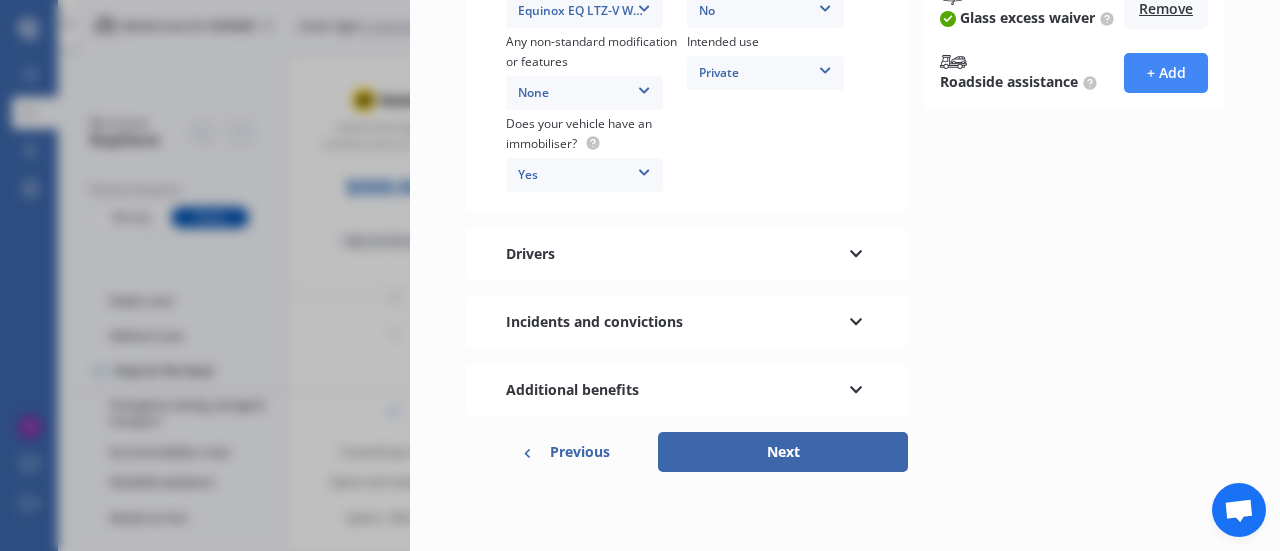 click on "Next" at bounding box center (783, 452) 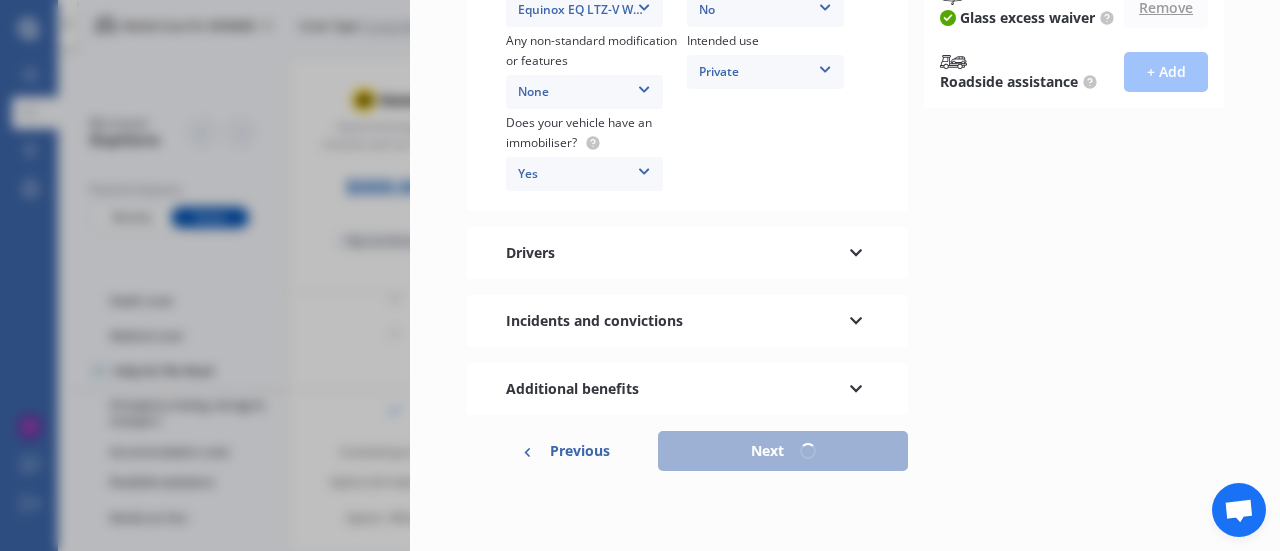 scroll, scrollTop: 578, scrollLeft: 0, axis: vertical 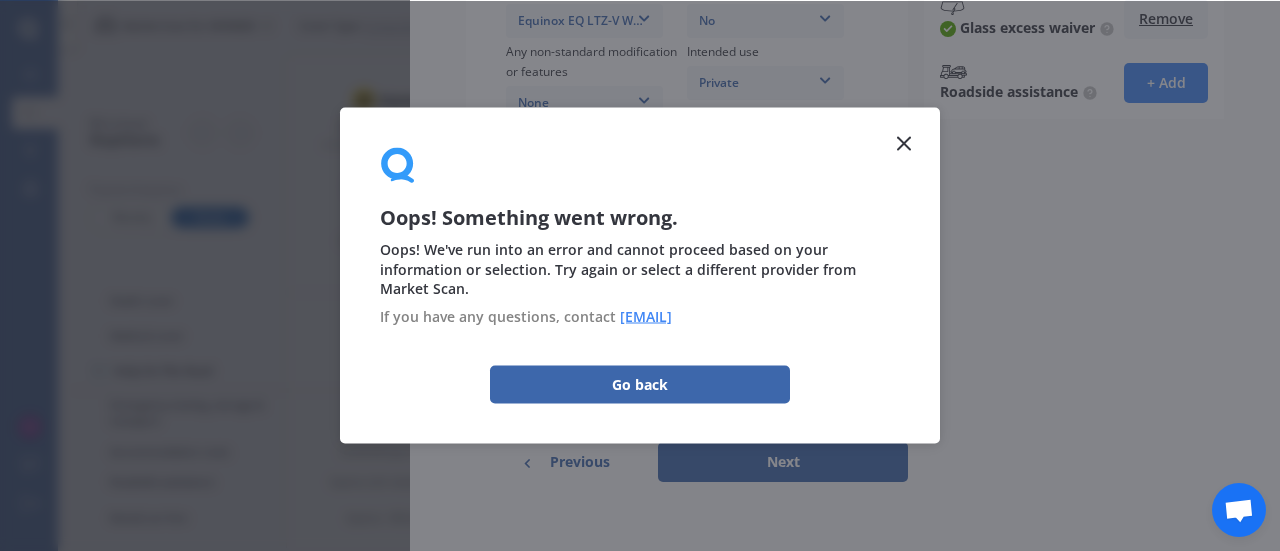 type on "[DD]/[MM]/[YEAR]" 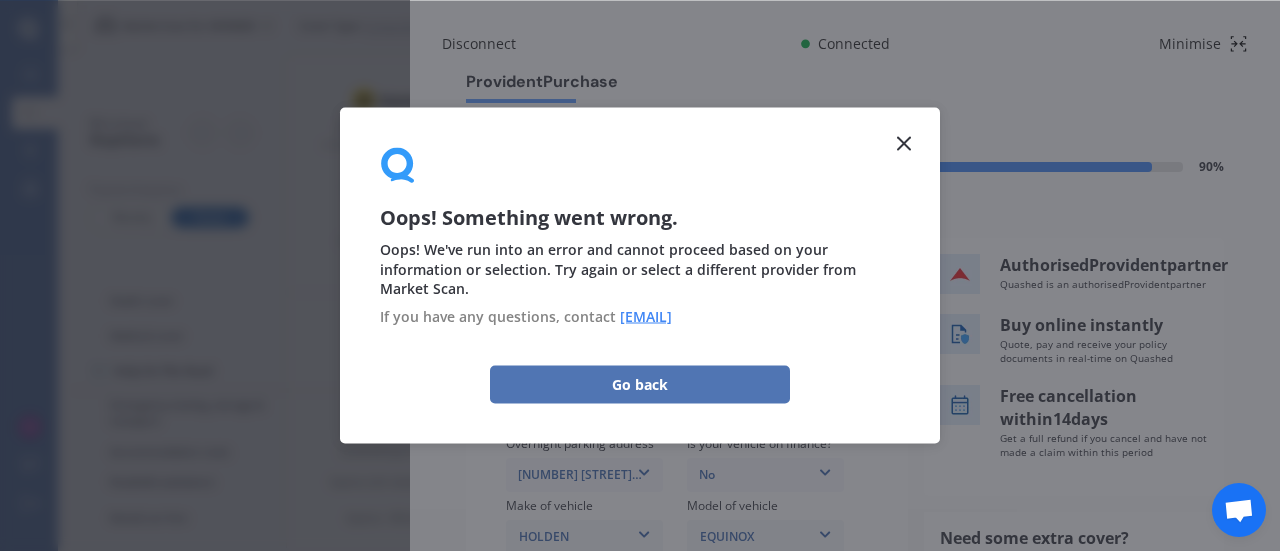click on "Go back" at bounding box center (640, 385) 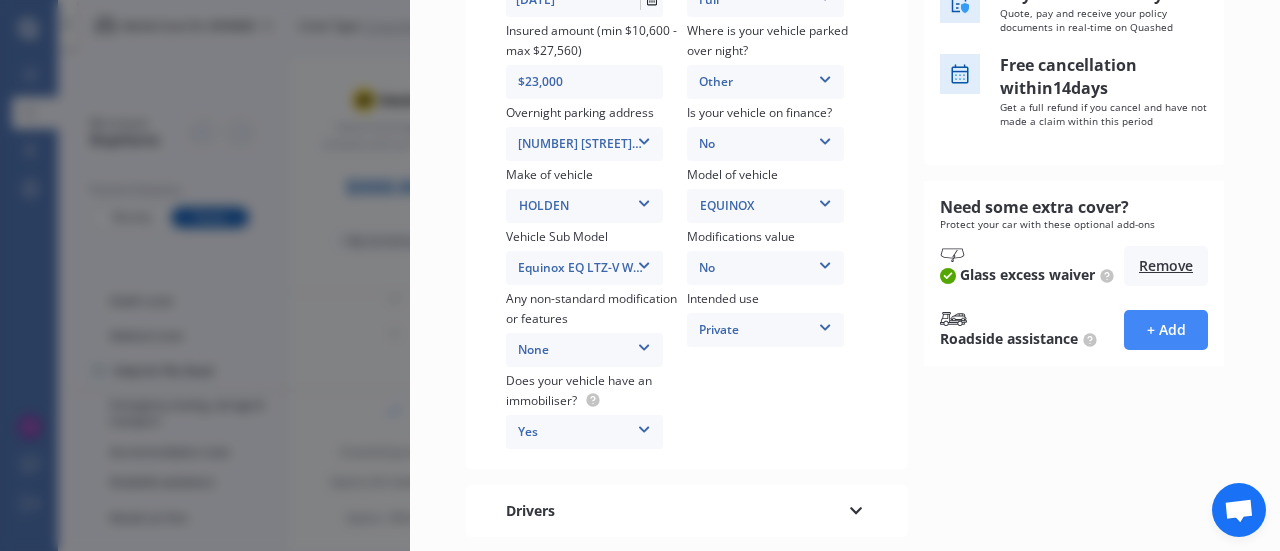 scroll, scrollTop: 332, scrollLeft: 0, axis: vertical 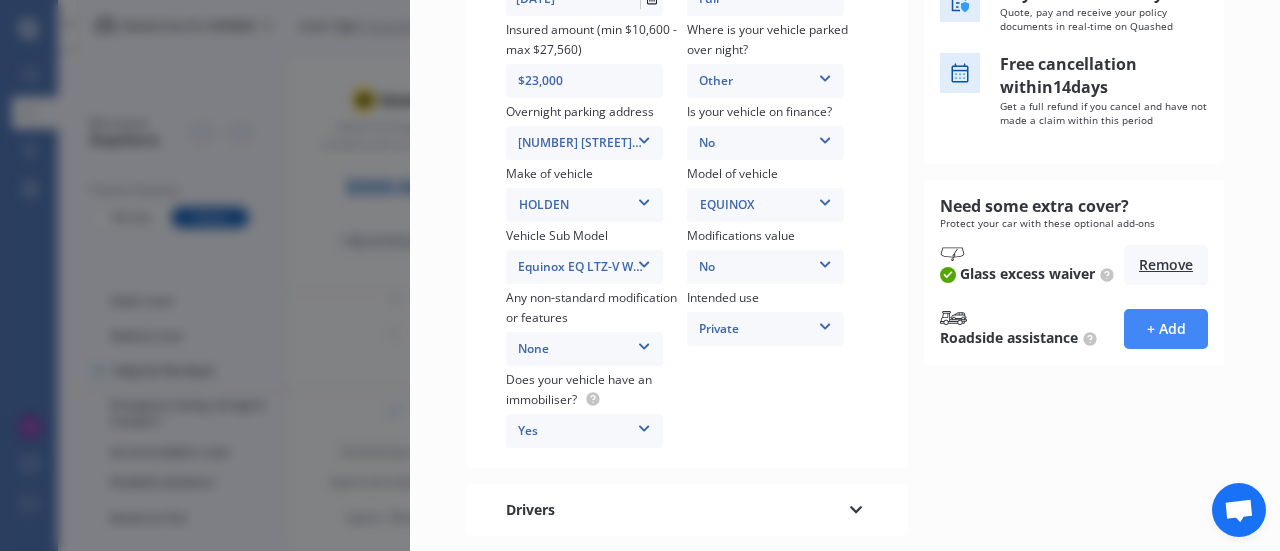 click at bounding box center [644, 425] 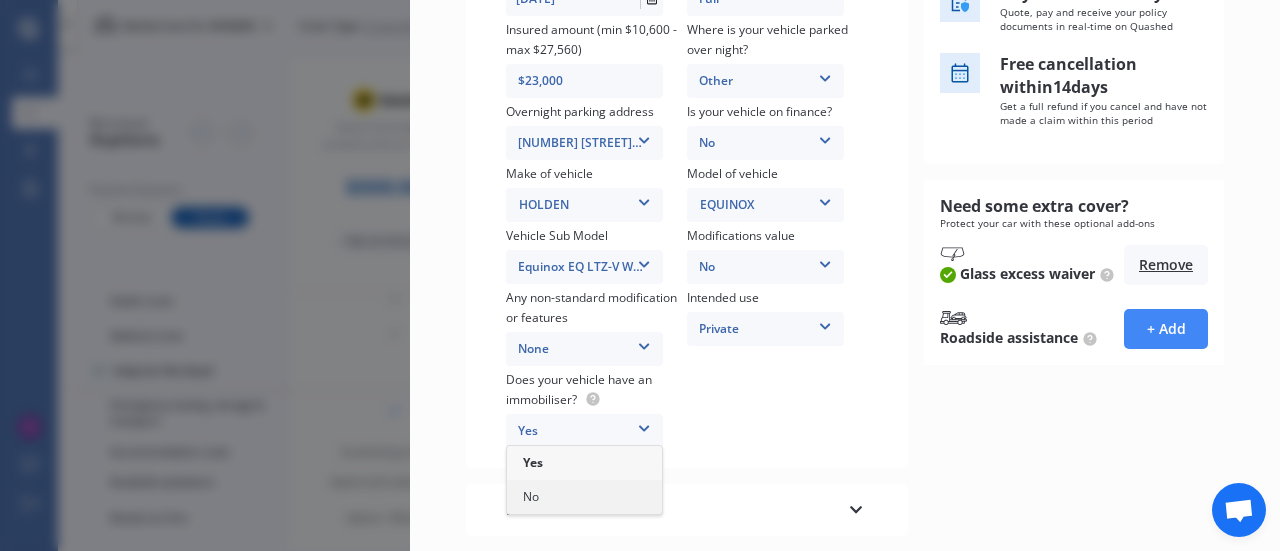 click on "No" at bounding box center [584, 497] 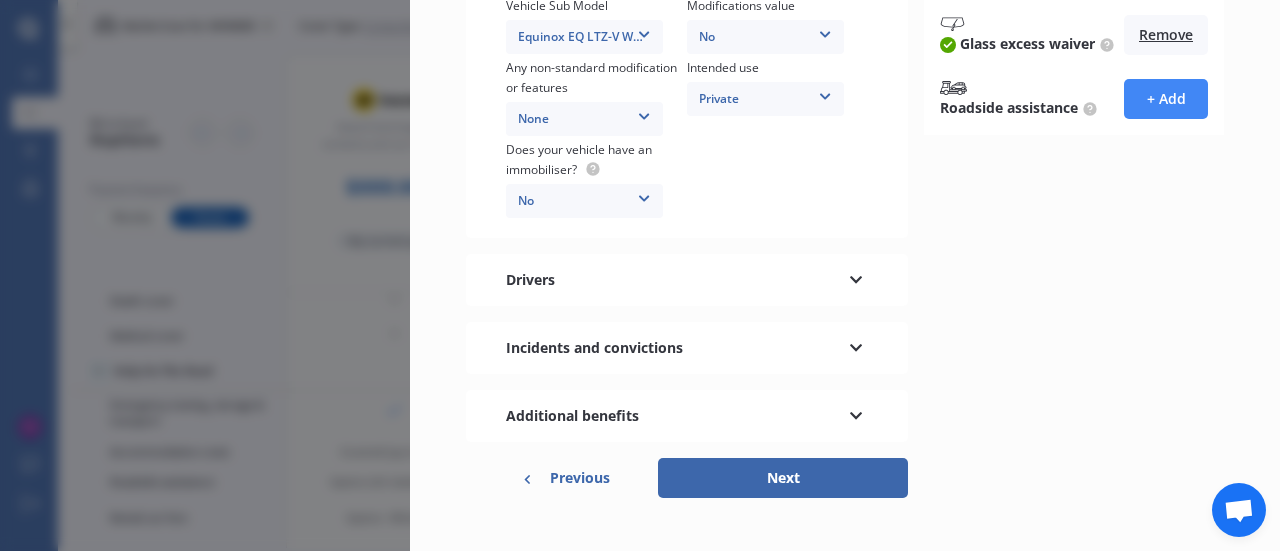 scroll, scrollTop: 588, scrollLeft: 0, axis: vertical 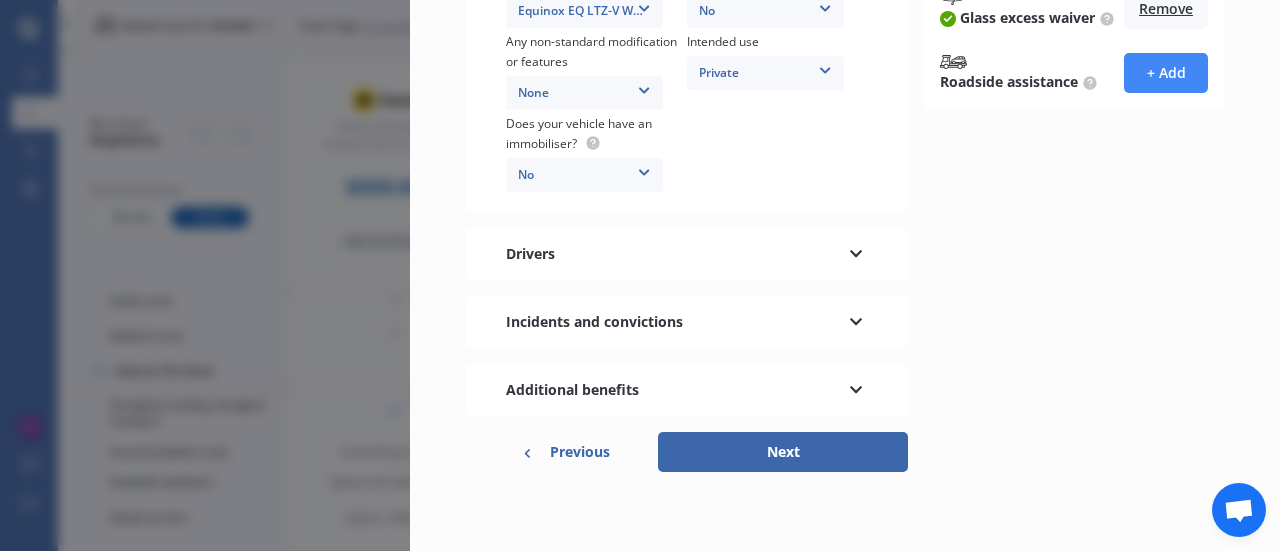 click on "Next" at bounding box center [783, 452] 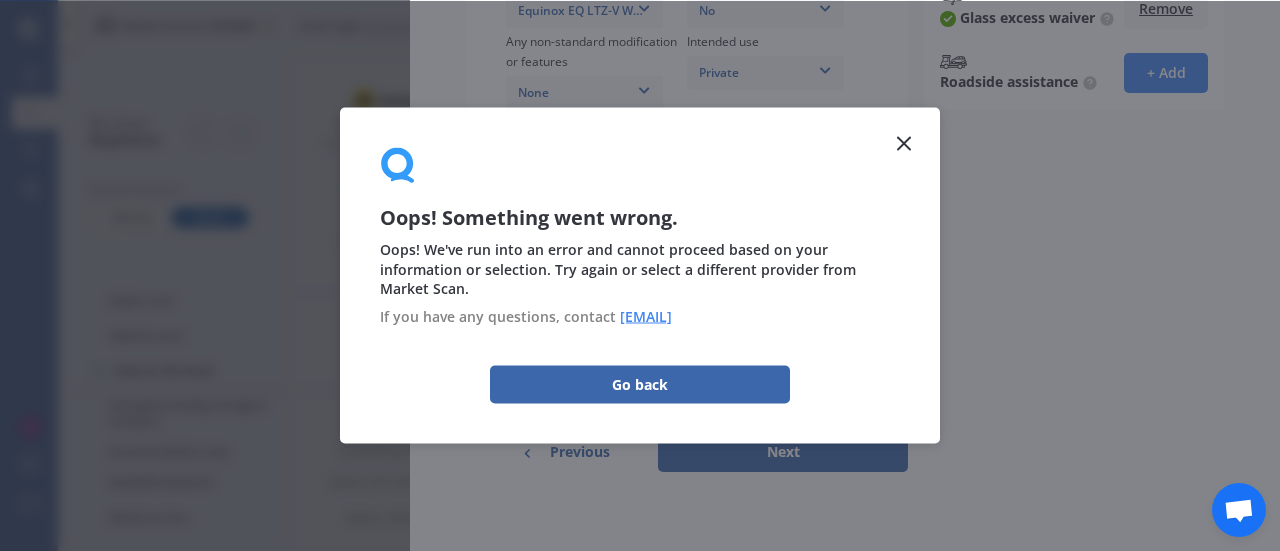 scroll, scrollTop: 0, scrollLeft: 0, axis: both 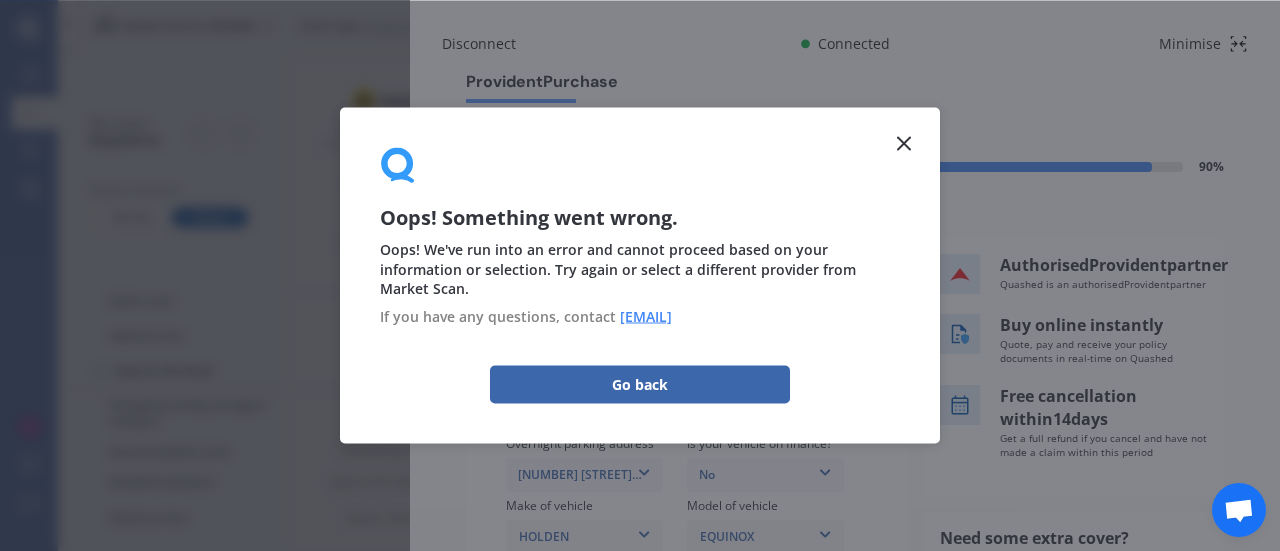 click 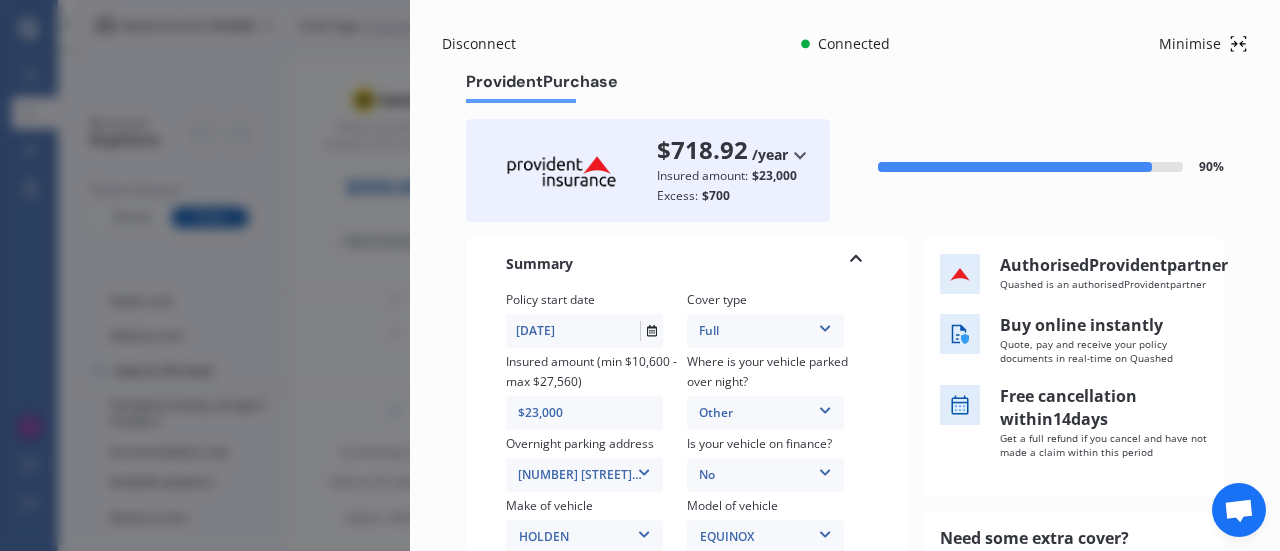 click on "Disconnect Connected Minimise Yearly Monthly $718.92 / yr Provident  Purchase $718.92 /year /year /month Insured amount: $23,000 Excess: $700 90 % Need some extra cover? Protect your car with these optional add-ons Glass excess waiver Remove Roadside assistance + Add Summary Policy start date 07/08/2025 Cover type Full Full Insured amount (min $10,600 - max $27,560) $23,000 Where is your vehicle parked over night? Other Garage (fully enclosed) Off Street Parking Other Overnight parking address 79 Meeanee Quay, Westshore, Napier 4110 79 Meeanee Quay, Westshore, Napier 4110 Is your vehicle on finance? No No Yes Make of vehicle HOLDEN HOLDEN Model of vehicle EQUINOX EQUINOX Vehicle Sub Model Equinox EQ LTZ-V Wagon 5dr Auto 9sp AWD 2.0T MY19 Equinox EQ LTZ-V Wagon 5dr Auto 9sp AWD 2.0T MY19 Equinox EQ LTZ-V Wagon 5dr Auto 9sp AWD 2.0T MY20 Modifications value No No Up to $4000 Up to $6000 Greater than $6000 Any non-standard modification or features None None Nitrous Oxide System(NOS) Roll Cage Full Racing Harness" at bounding box center [640, 275] 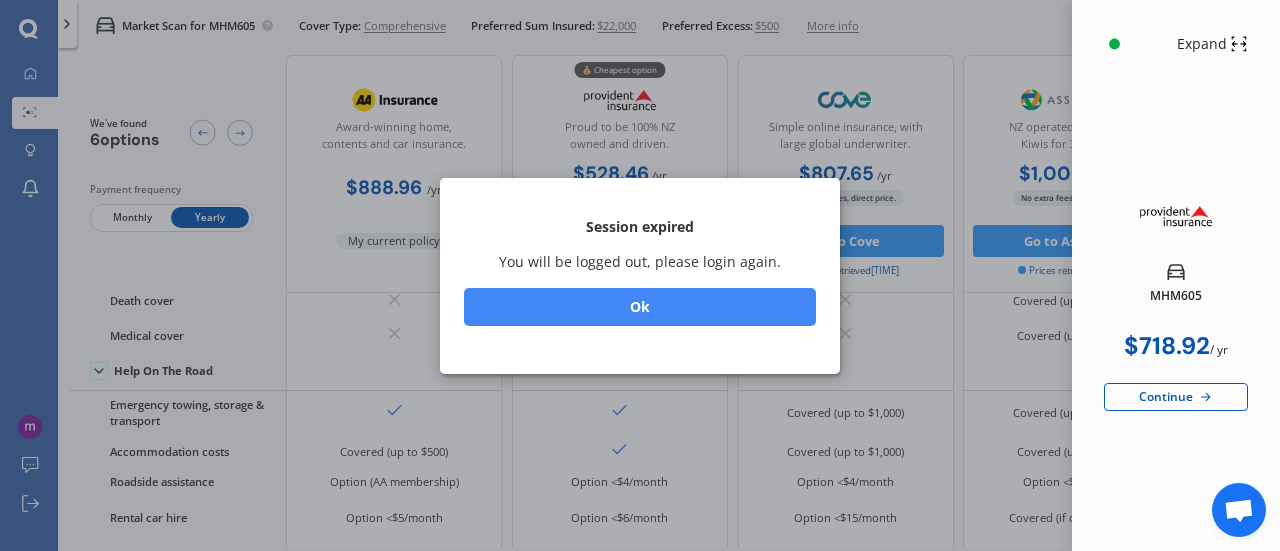 click on "Ok" at bounding box center [640, 306] 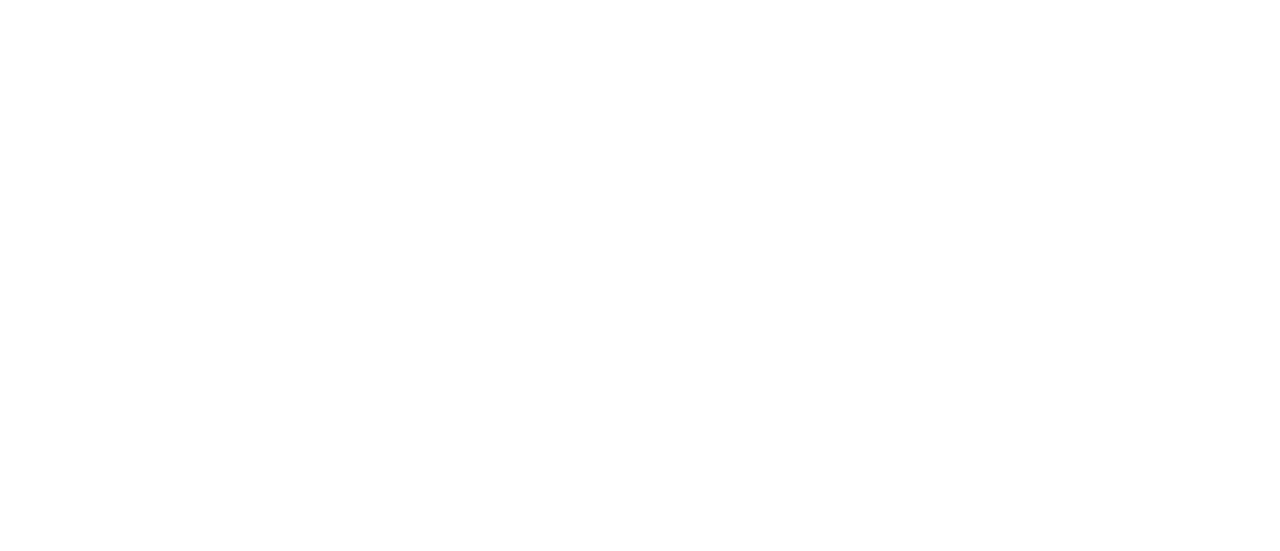scroll, scrollTop: 0, scrollLeft: 0, axis: both 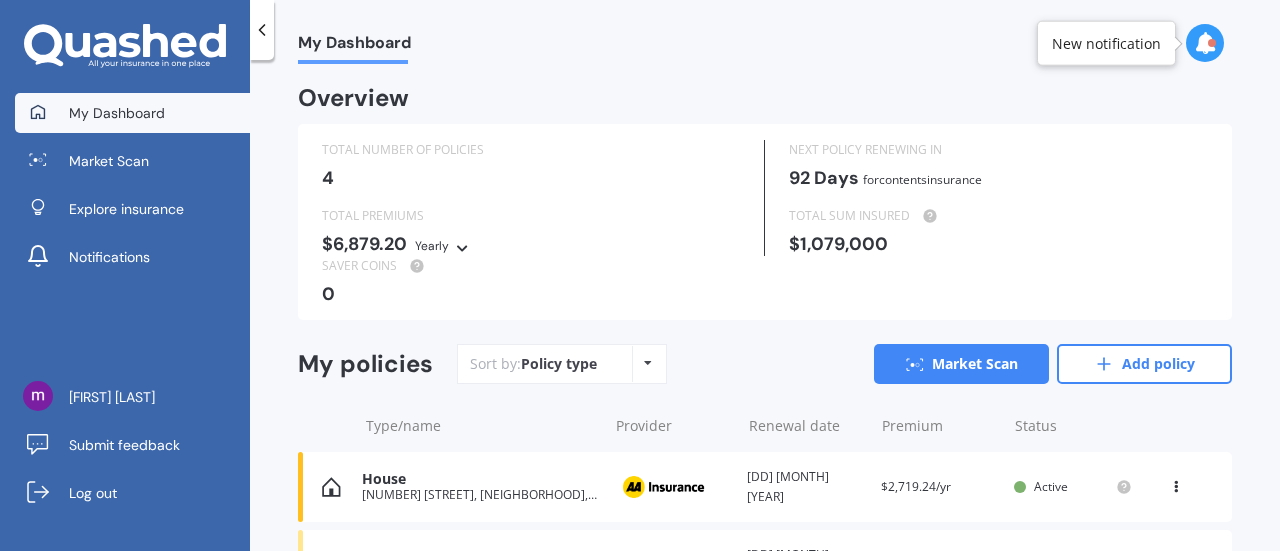 click on "My Dashboard Overview TOTAL NUMBER OF POLICIES 4 NEXT POLICY RENEWING IN 92 Days   for  Contents  insurance TOTAL PREMIUMS $[AMOUNT] Yearly Yearly Six-Monthly Quarterly Monthly Fortnightly Weekly TOTAL SUM INSURED $[AMOUNT] SAVER COINS 0 My policies Sort by:  Policy type Policy type Alphabetical Date added Renewing next Market Scan Add policy Type/name Provider Renewal date Premium You are paying Status House [NUMBER] [STREET], [NEIGHBORHOOD], [CITY] [POSTAL_CODE] Provider Renewal date [DD] [MONTH] [YEAR] Premium $[AMOUNT]/yr You are paying Yearly Status Active View option View policy Delete House [NUMBER] [STREET], [NEIGHBORHOOD], [CITY] [POSTAL_CODE] Provider Renewal date [DD] [MONTH] [YEAR] Premium $[AMOUNT]/yr You are paying Yearly Status Active View option View policy Delete Landlord [NUMBER] [STREET], [NEIGHBORHOOD], [CITY] [POSTAL_CODE] Provider Renewal date [DD] [MONTH] [YEAR] Premium $[AMOUNT]/yr You are paying Yearly Status Active View option View policy Delete Landlord [NUMBER] [STREET], [NEIGHBORHOOD], [CITY] [POSTAL_CODE] Provider Renewal date [DD] [MONTH] [YEAR] Premium $[AMOUNT]/yr Yearly" at bounding box center [765, 309] 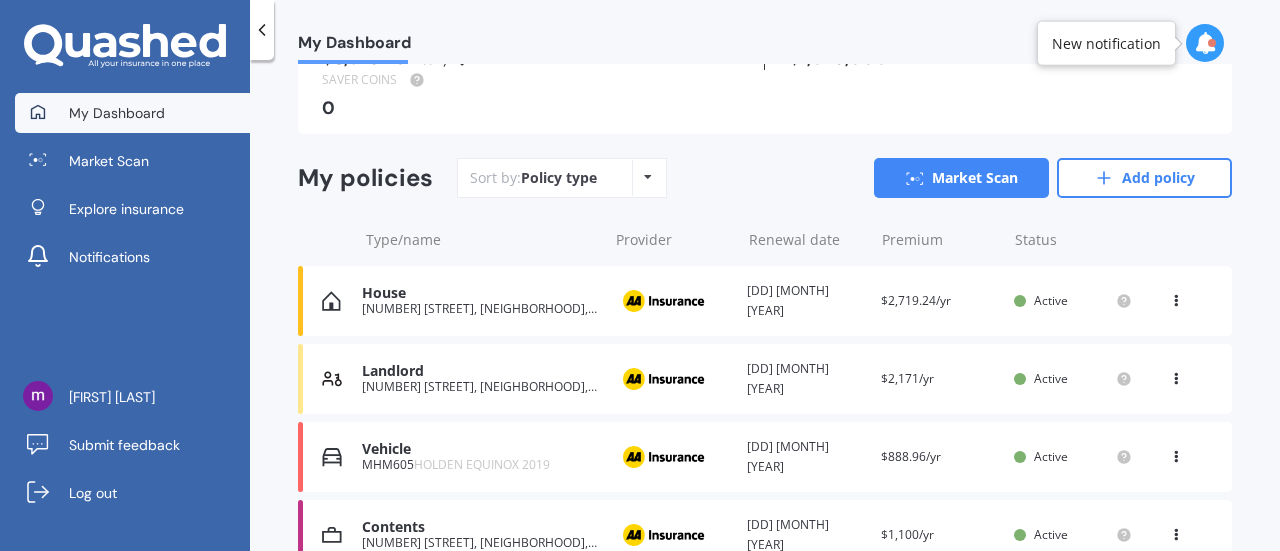 scroll, scrollTop: 234, scrollLeft: 0, axis: vertical 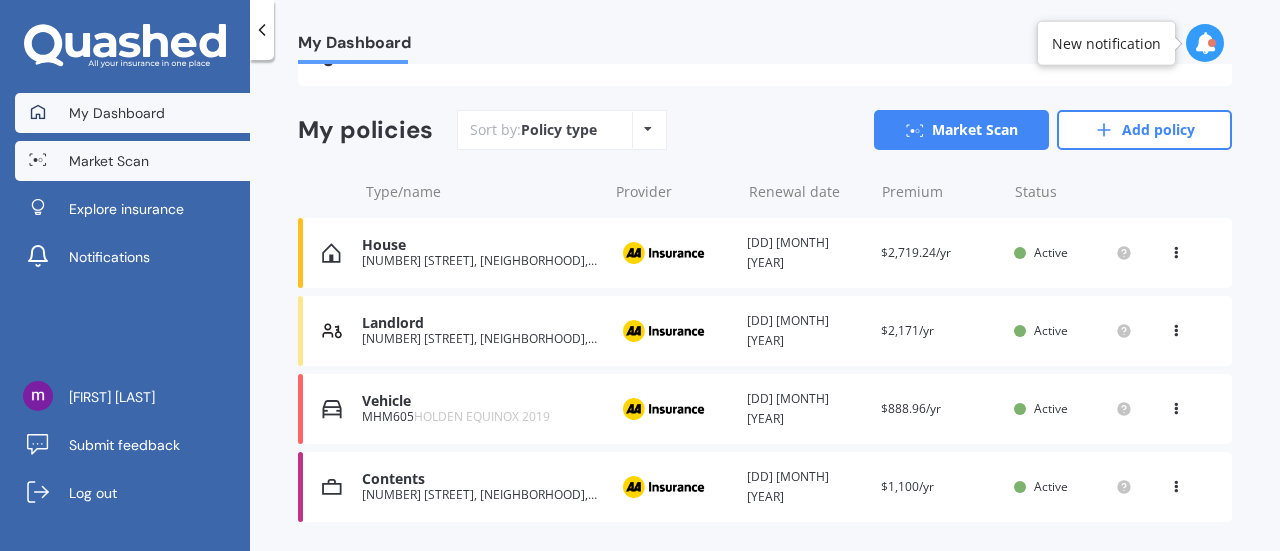click on "Market Scan" at bounding box center (109, 161) 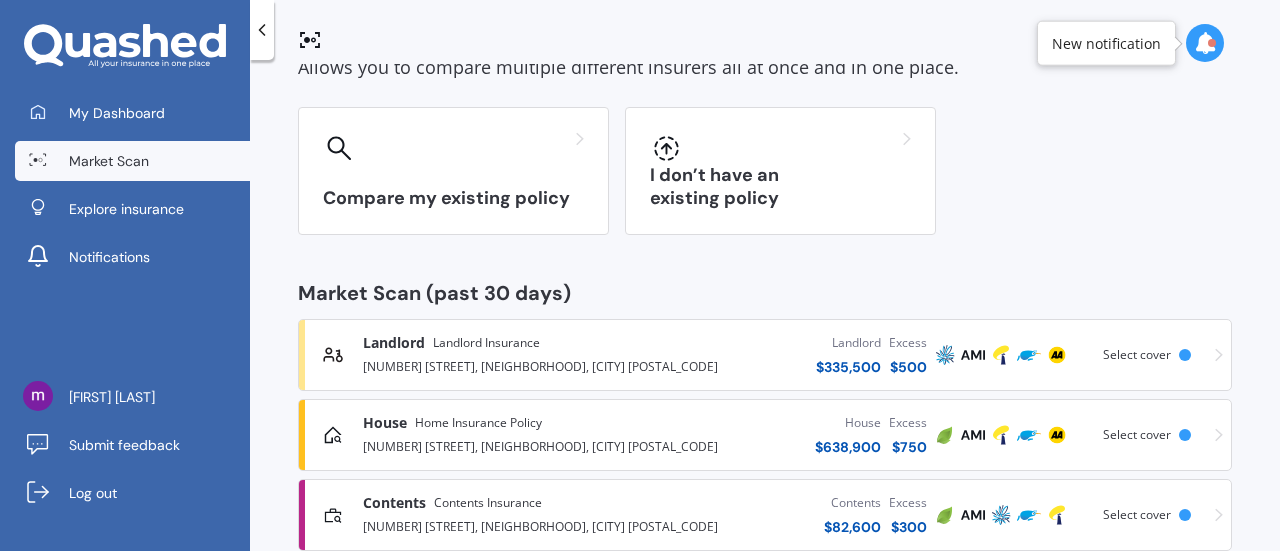 scroll, scrollTop: 0, scrollLeft: 0, axis: both 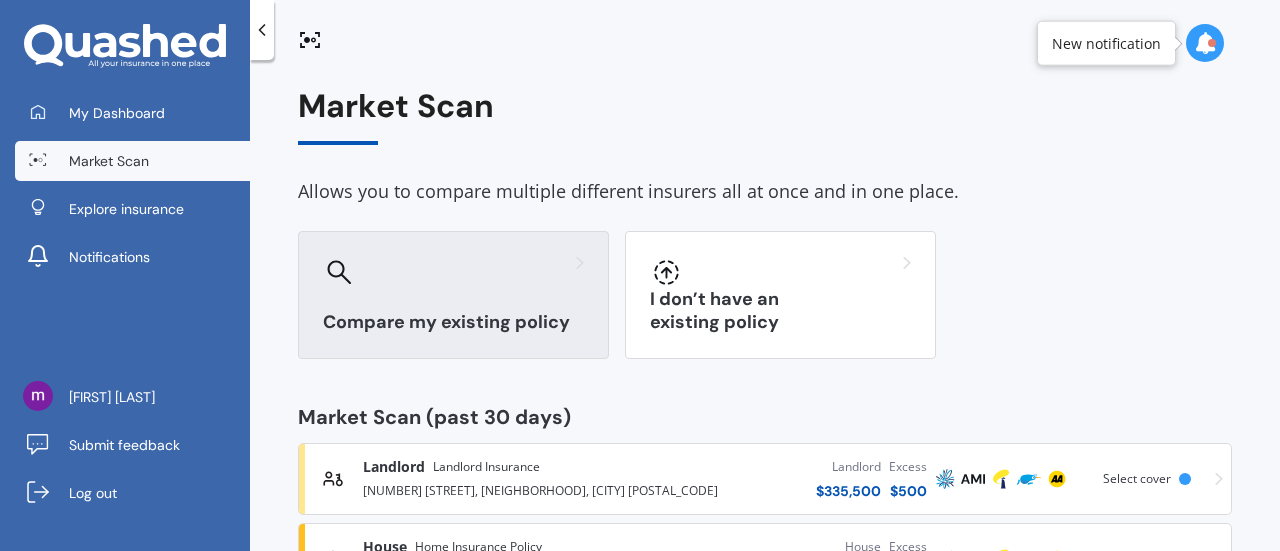 click on "Compare my existing policy" at bounding box center (453, 295) 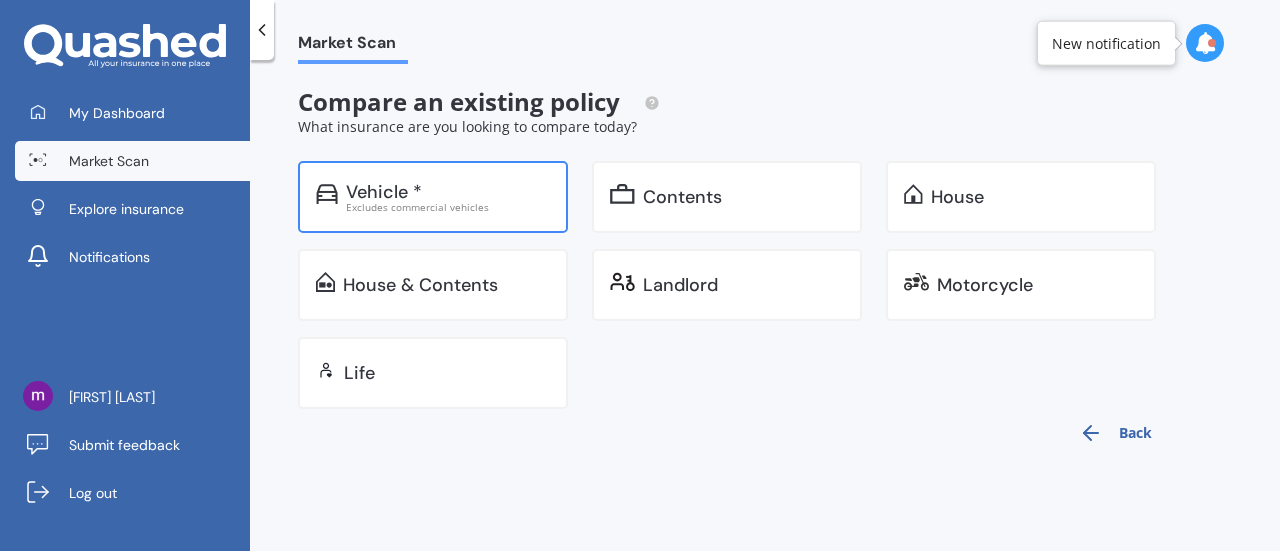 click on "Excludes commercial vehicles" at bounding box center (448, 207) 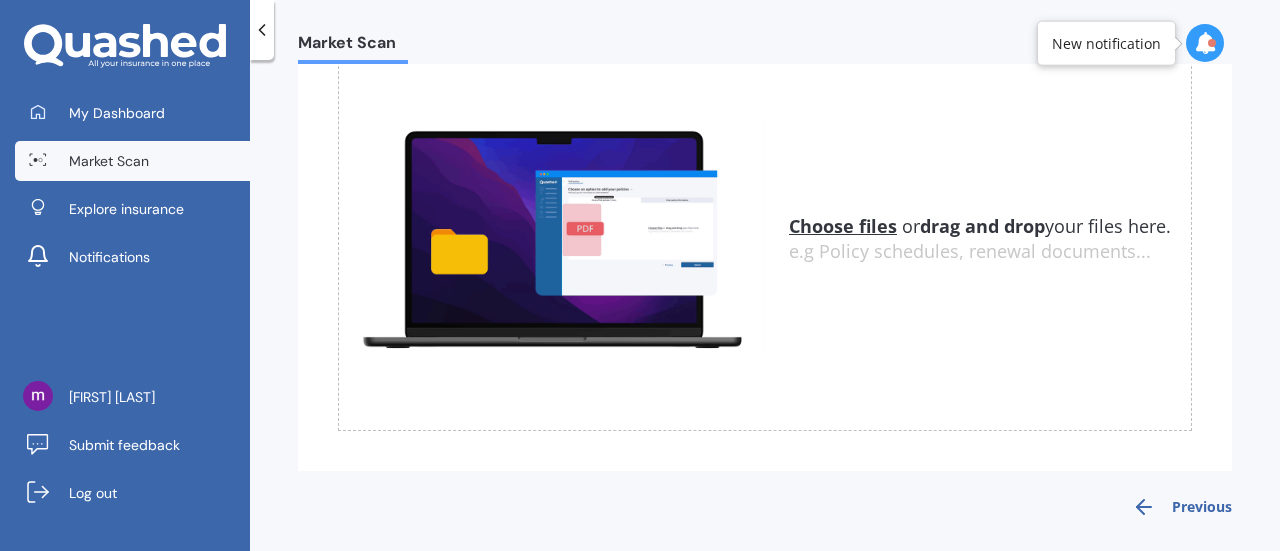 scroll, scrollTop: 202, scrollLeft: 0, axis: vertical 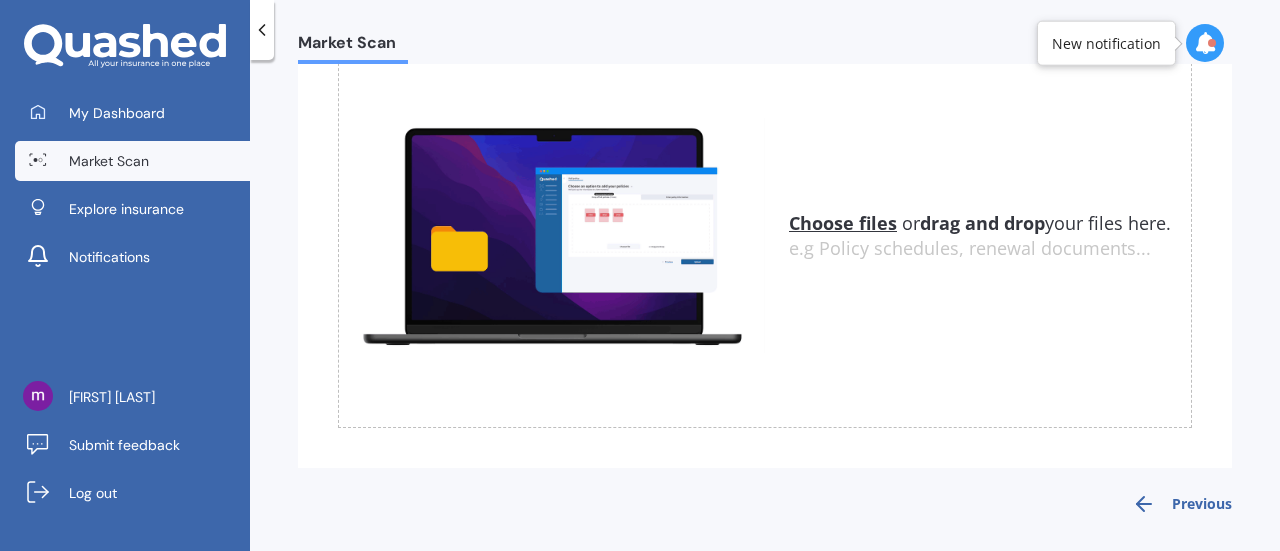 click on "Choose files" at bounding box center (843, 223) 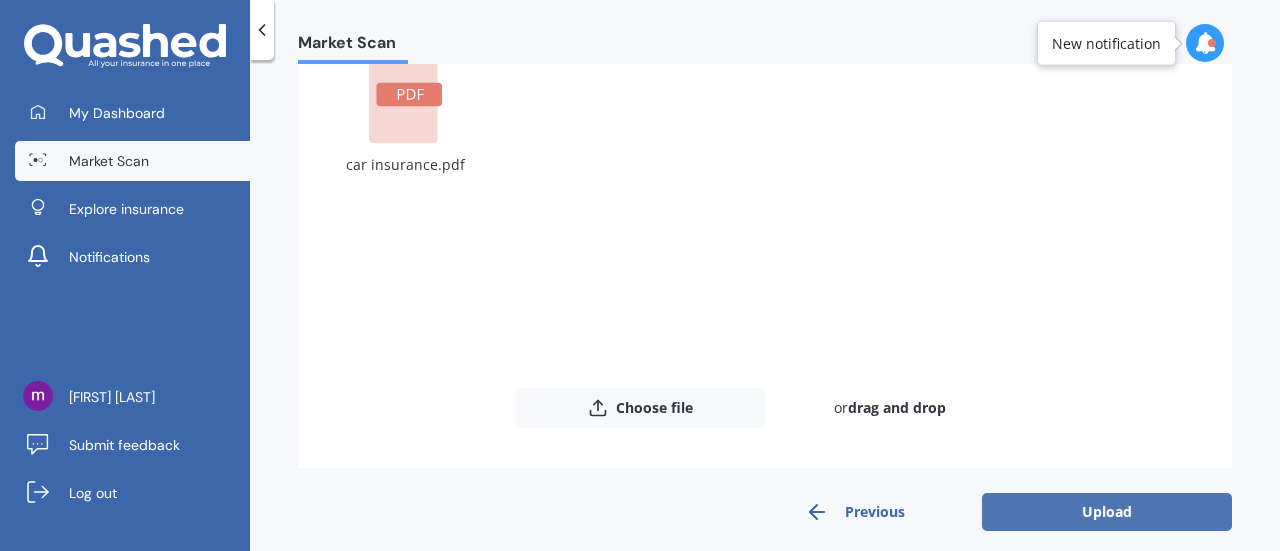 click on "Upload" at bounding box center (1107, 512) 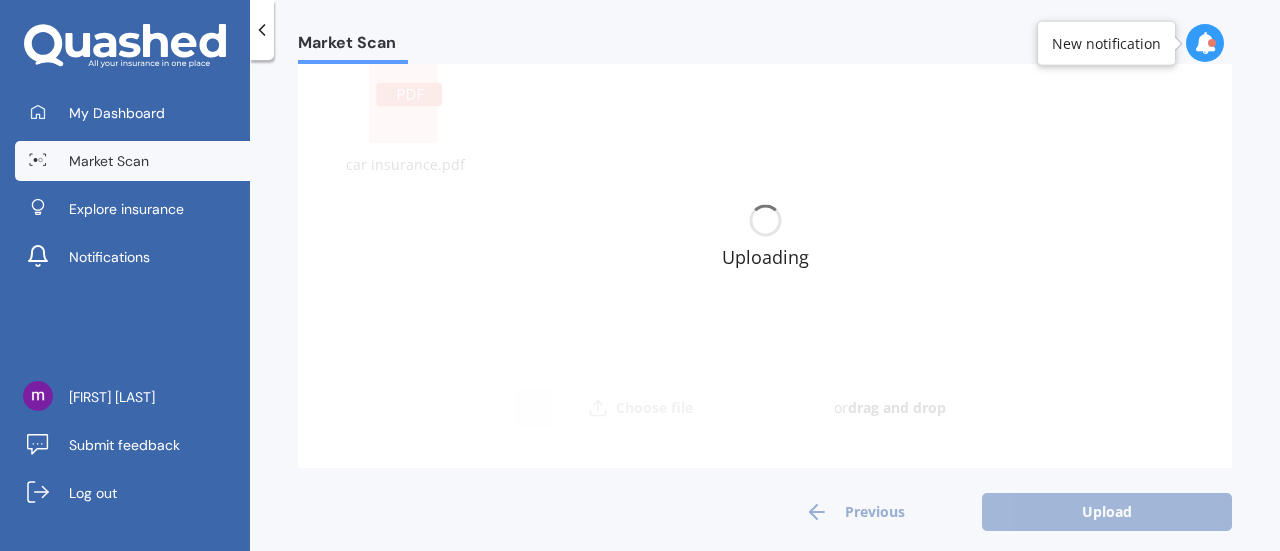 scroll, scrollTop: 0, scrollLeft: 0, axis: both 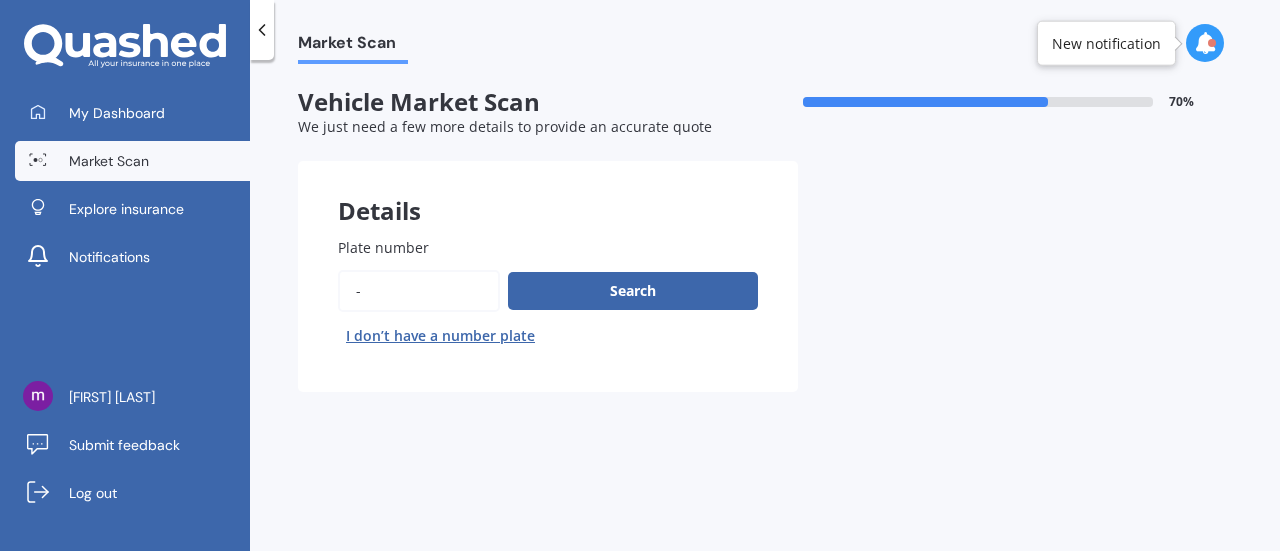 click on "Plate number" at bounding box center [419, 291] 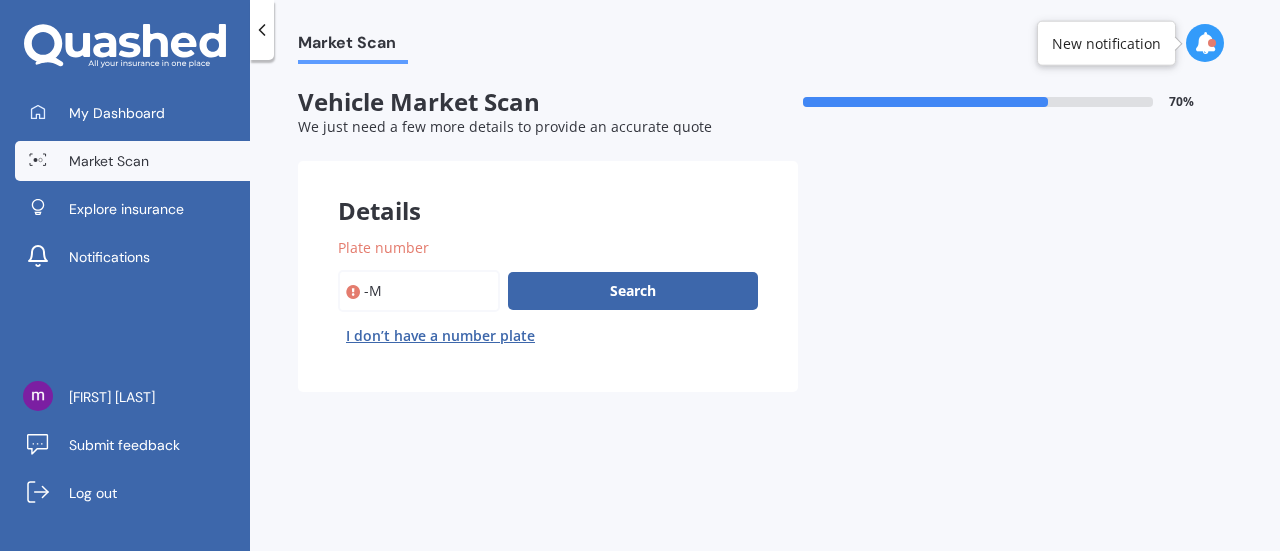 type on "-" 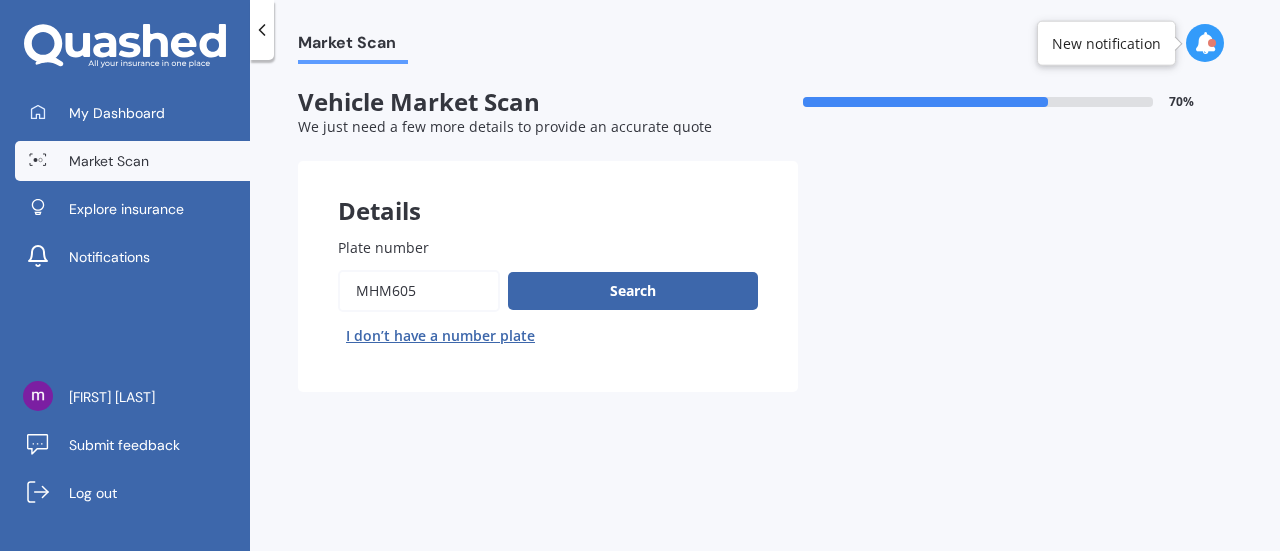 type on "mhm605" 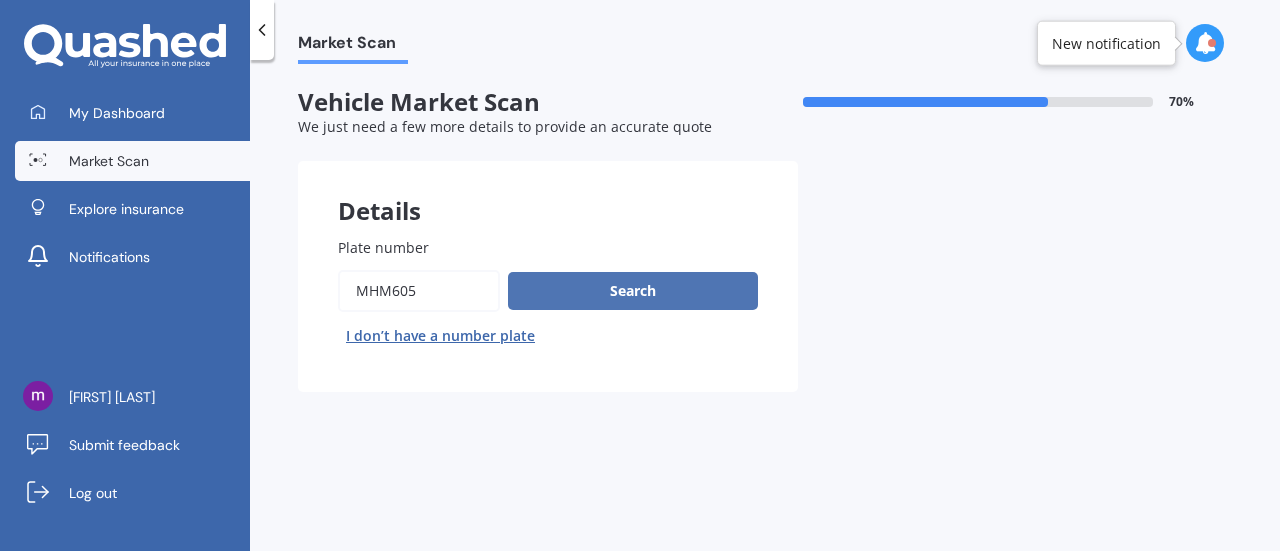 click on "Search" at bounding box center (633, 291) 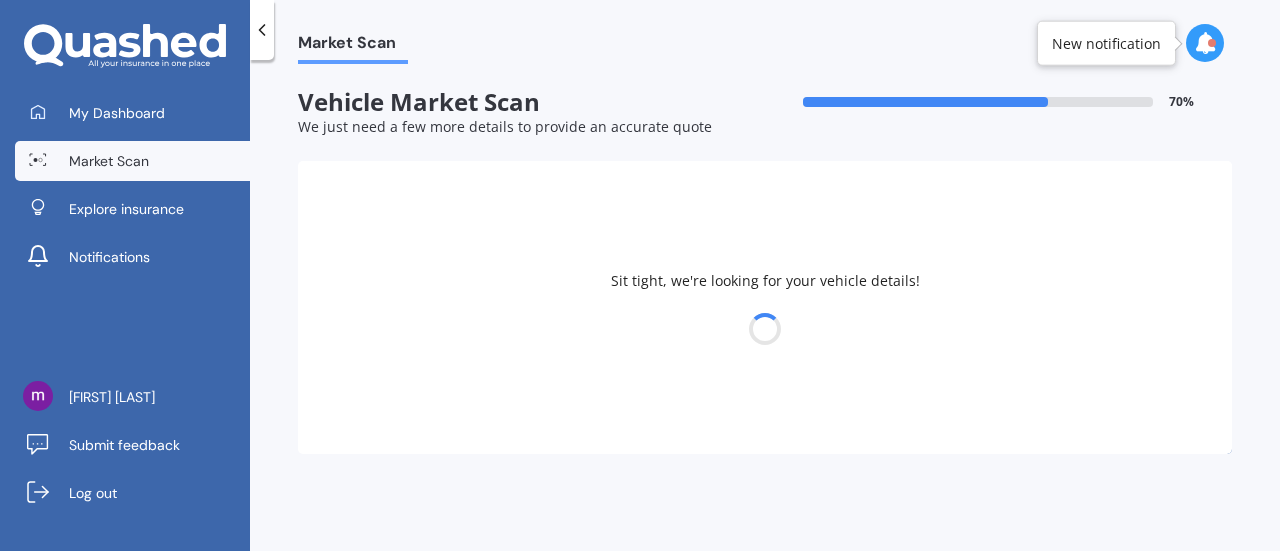 select on "HOLDEN" 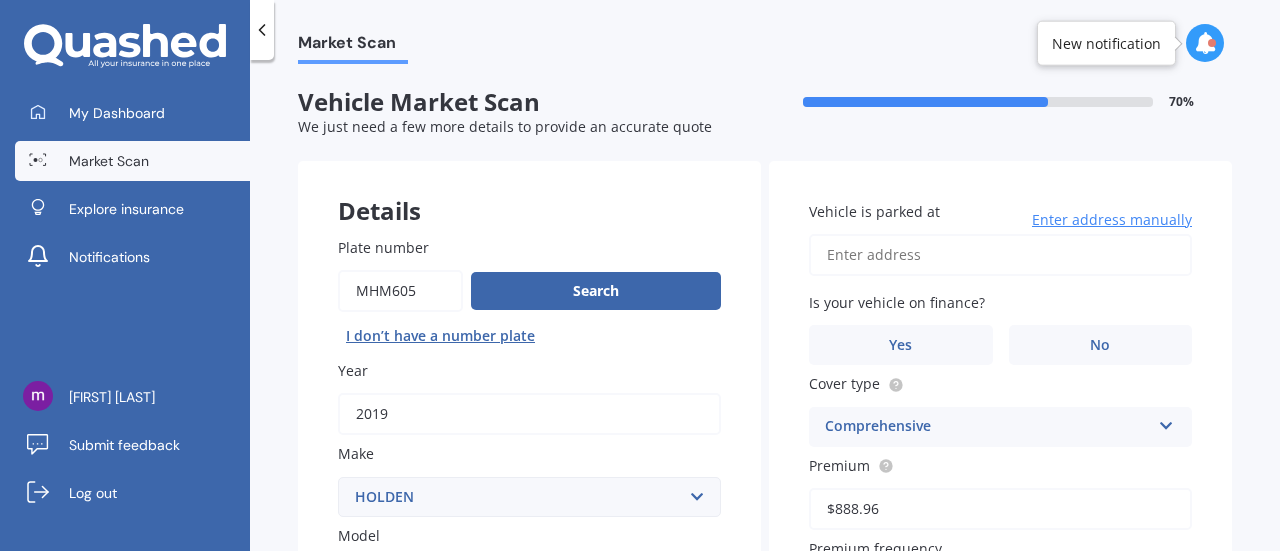 click on "Vehicle is parked at" at bounding box center (1000, 255) 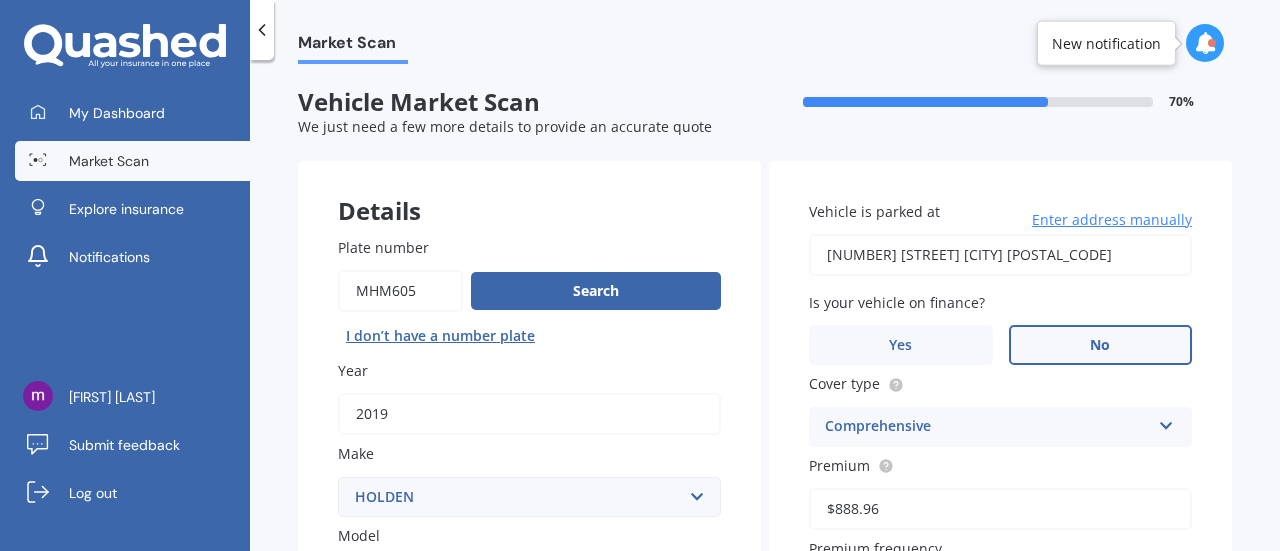 click on "No" at bounding box center (1100, 345) 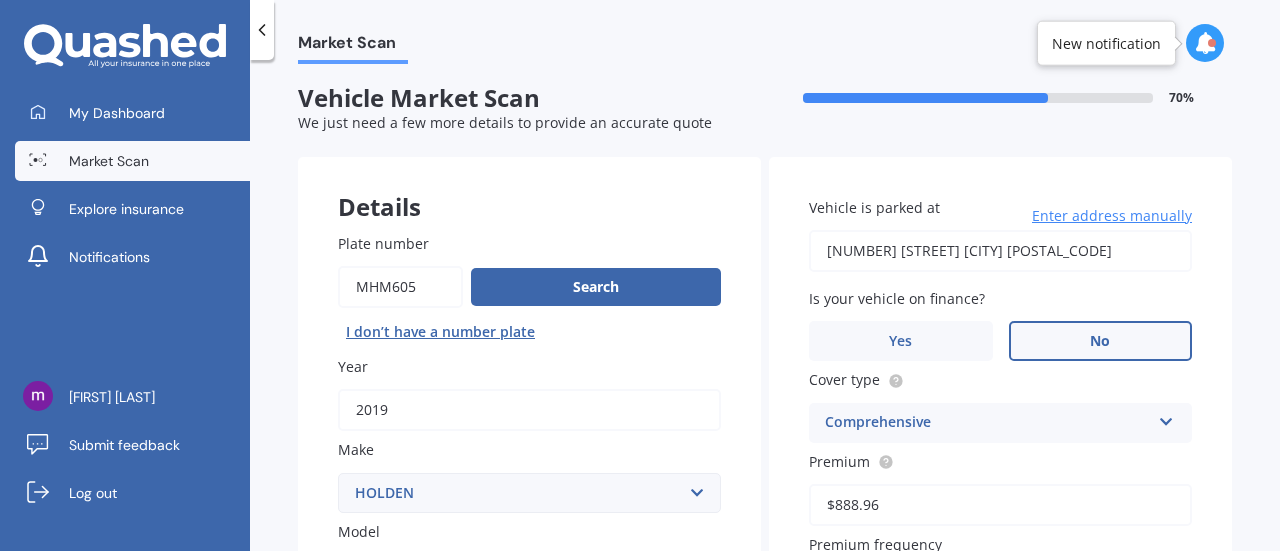 click on "[NUMBER] [STREET] [CITY] [POSTAL_CODE]" at bounding box center [1000, 251] 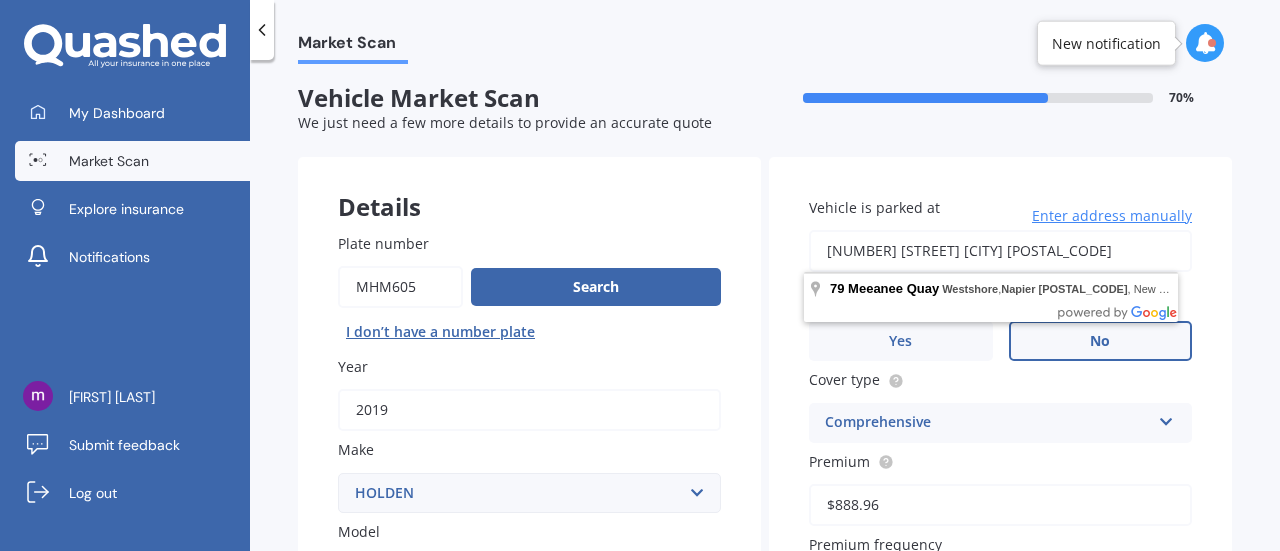 click on "[NUMBER] [STREET] [CITY] [POSTAL_CODE]" at bounding box center (1000, 251) 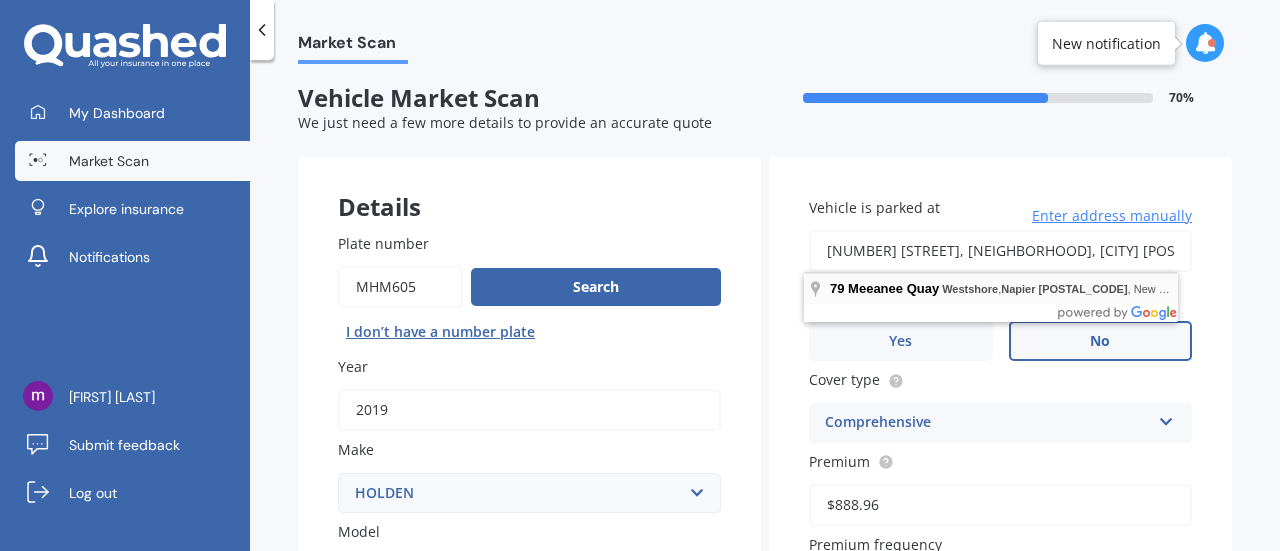 type on "[NUMBER] [STREET], [NEIGHBORHOOD], [CITY] [POSTAL_CODE]" 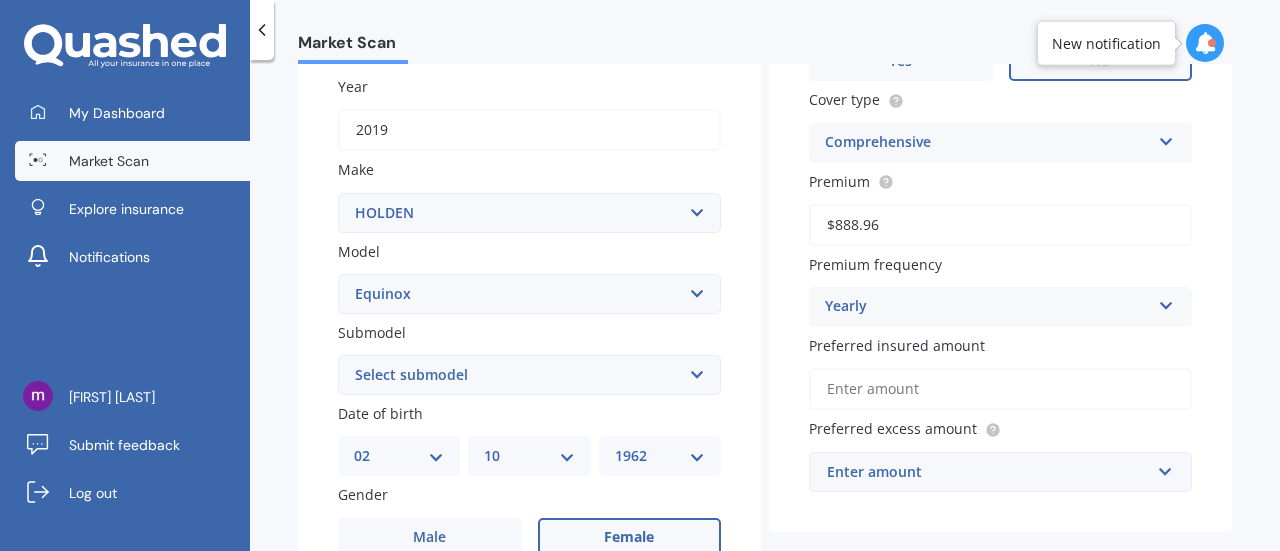 scroll, scrollTop: 288, scrollLeft: 0, axis: vertical 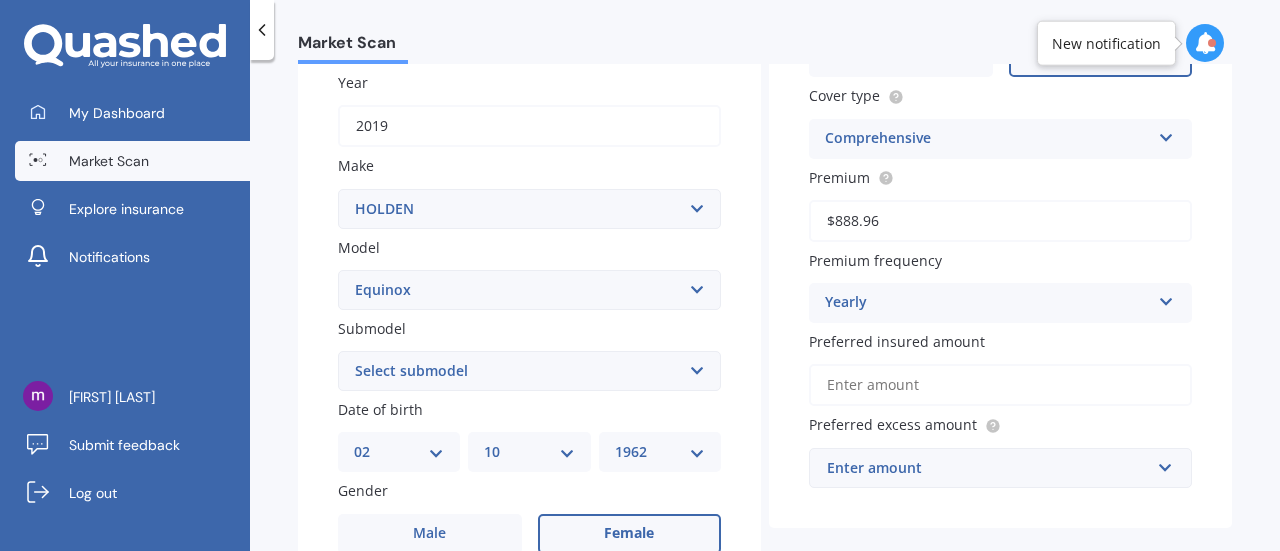 click on "Preferred insured amount" at bounding box center [1000, 385] 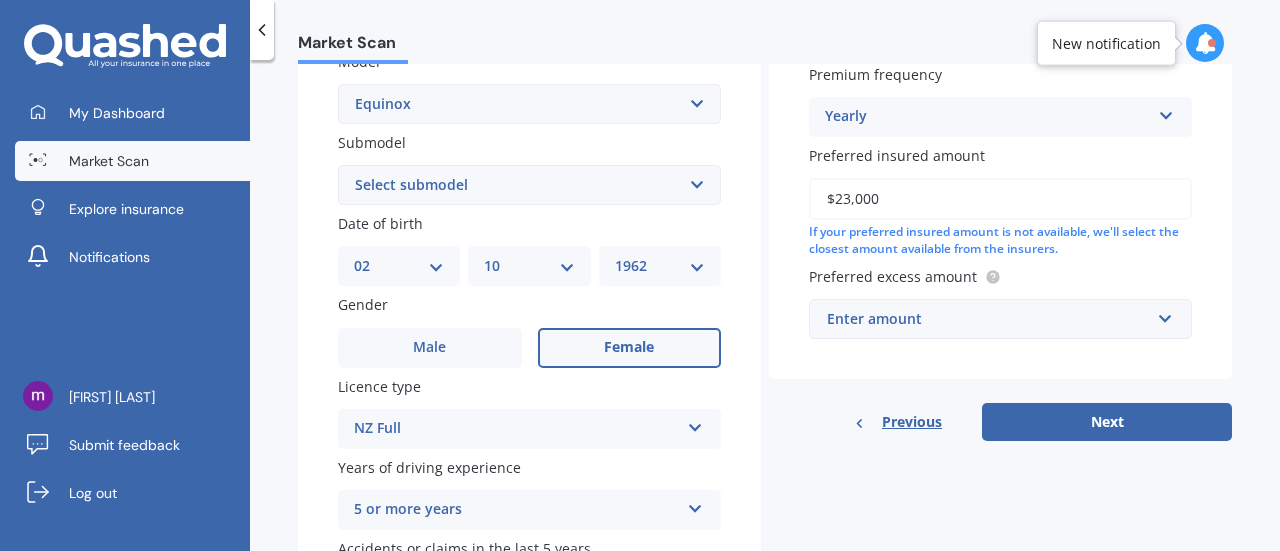 scroll, scrollTop: 477, scrollLeft: 0, axis: vertical 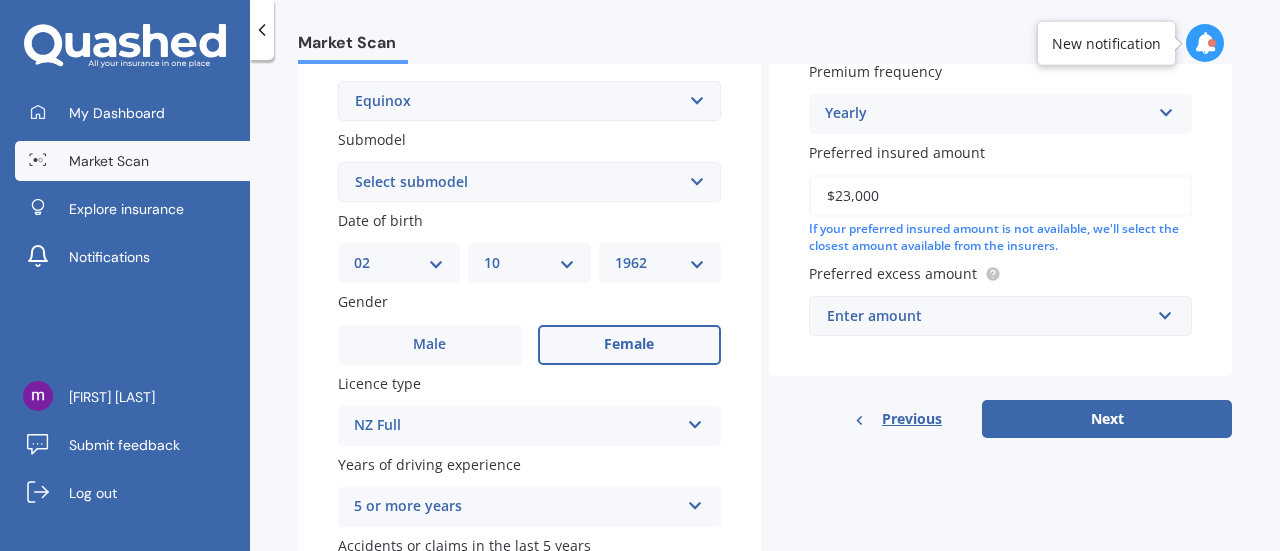type on "$23,000" 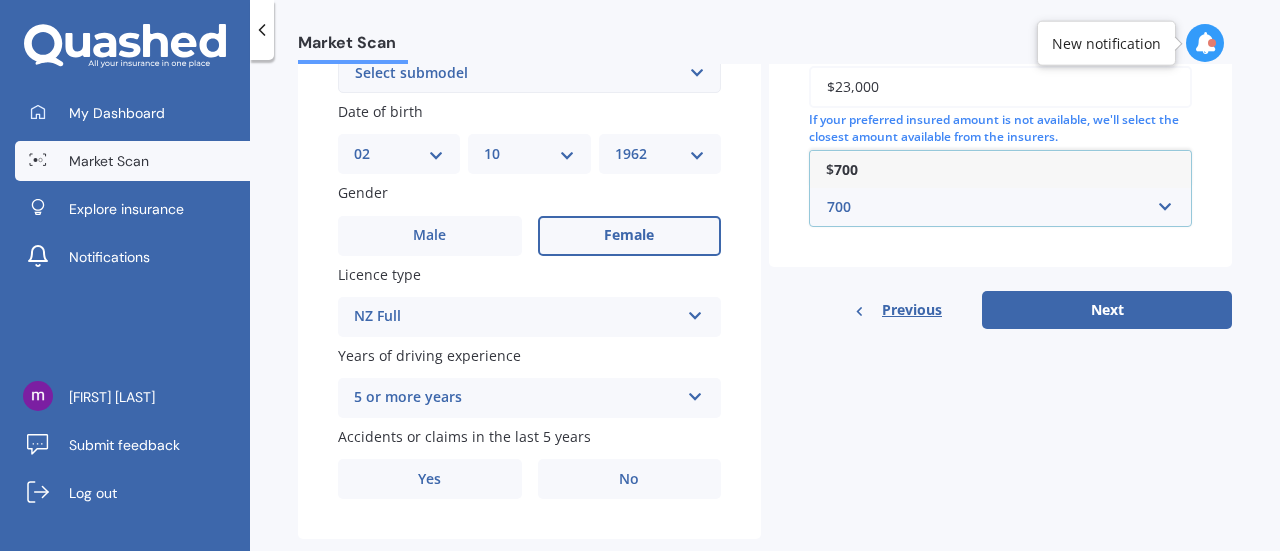 scroll, scrollTop: 629, scrollLeft: 0, axis: vertical 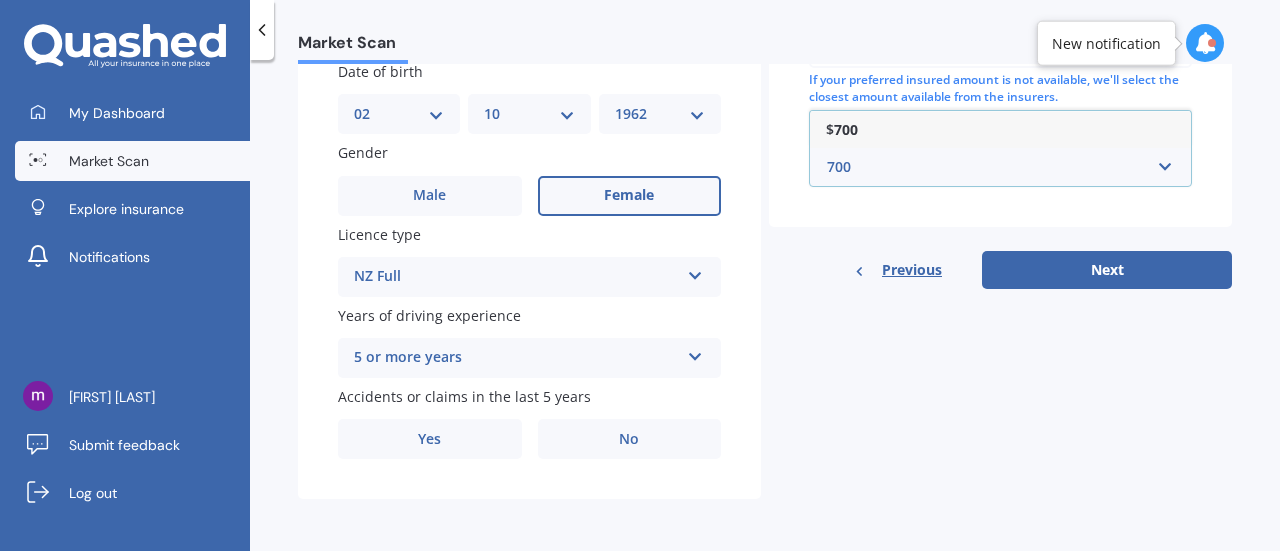 type on "700" 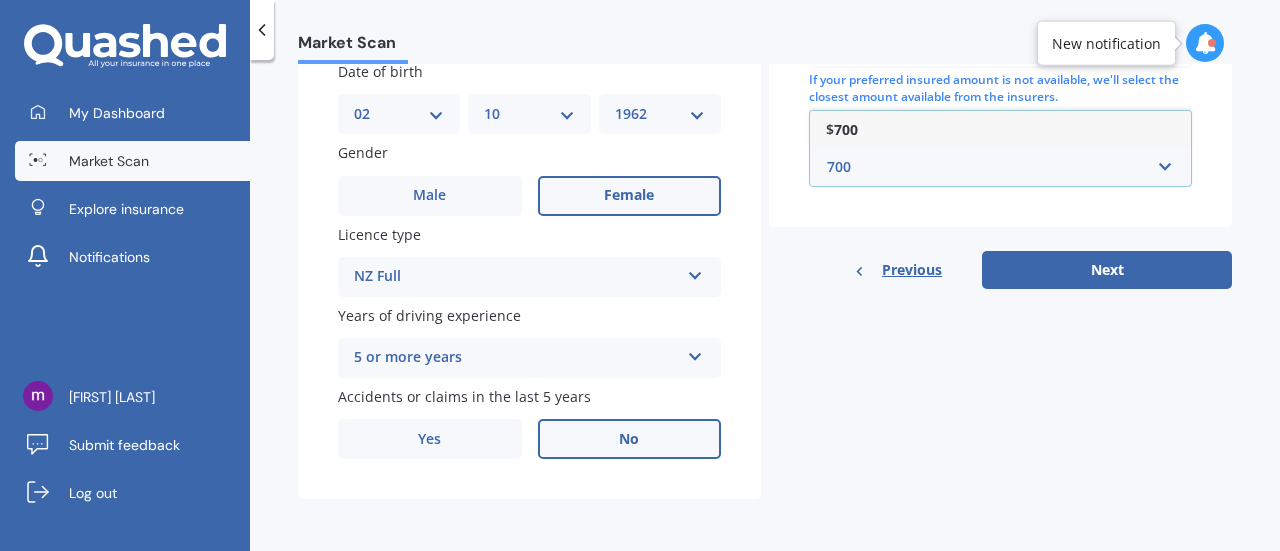 click on "No" at bounding box center (629, 439) 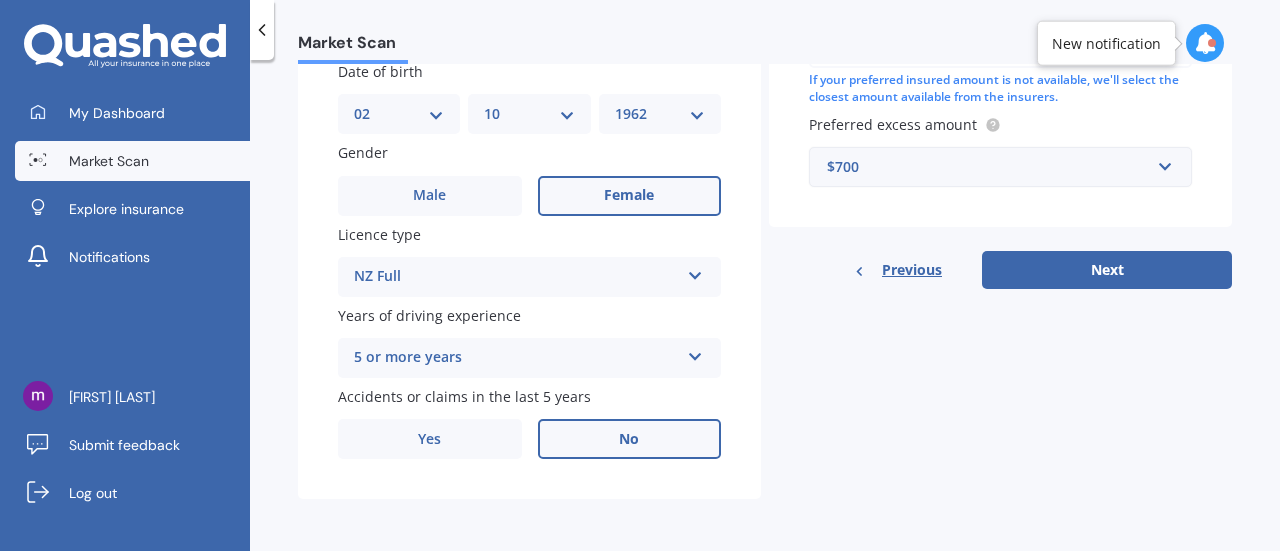 click on "Next" at bounding box center (1107, 270) 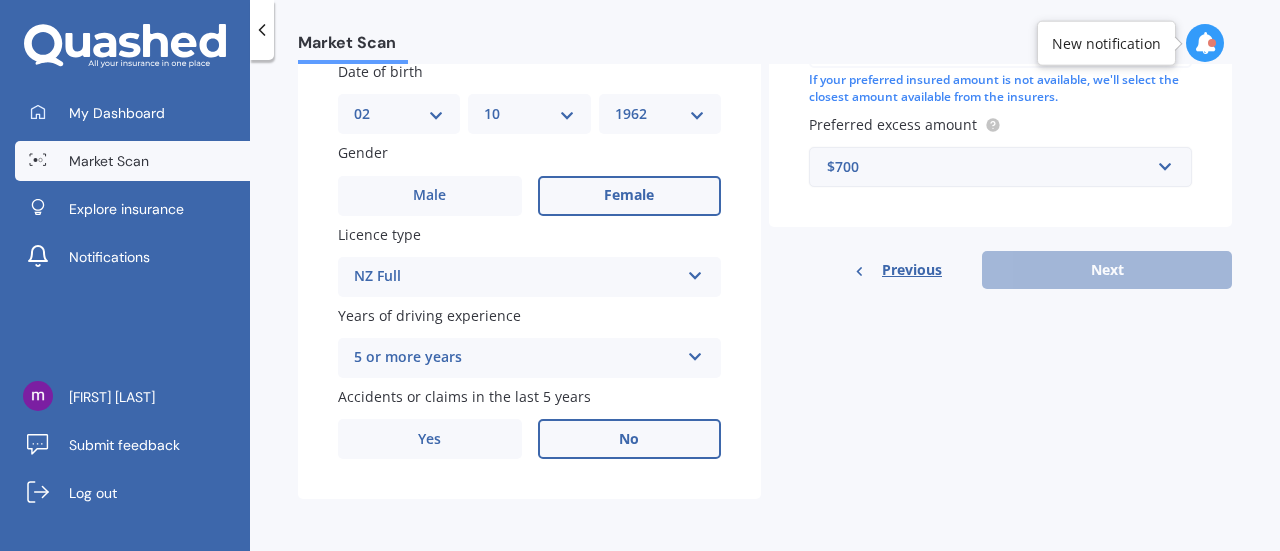 scroll, scrollTop: 543, scrollLeft: 0, axis: vertical 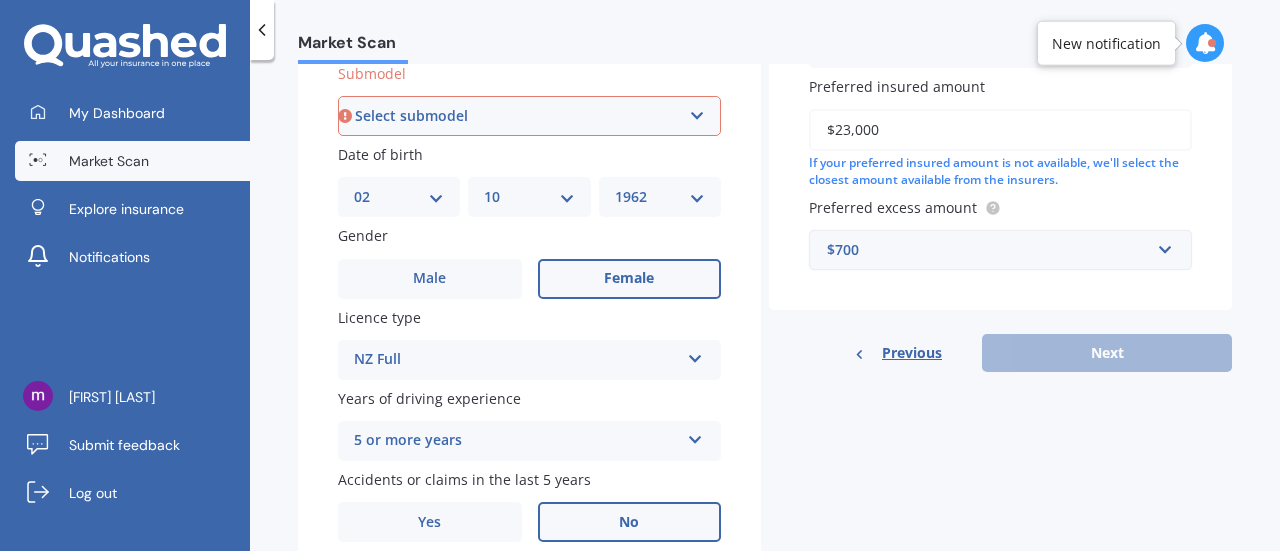 click on "Select submodel LS 1.5 turbo LT LTZ 1.6L Diesel AWD LTZ 2.0 turbo LTZ-V" at bounding box center [529, 116] 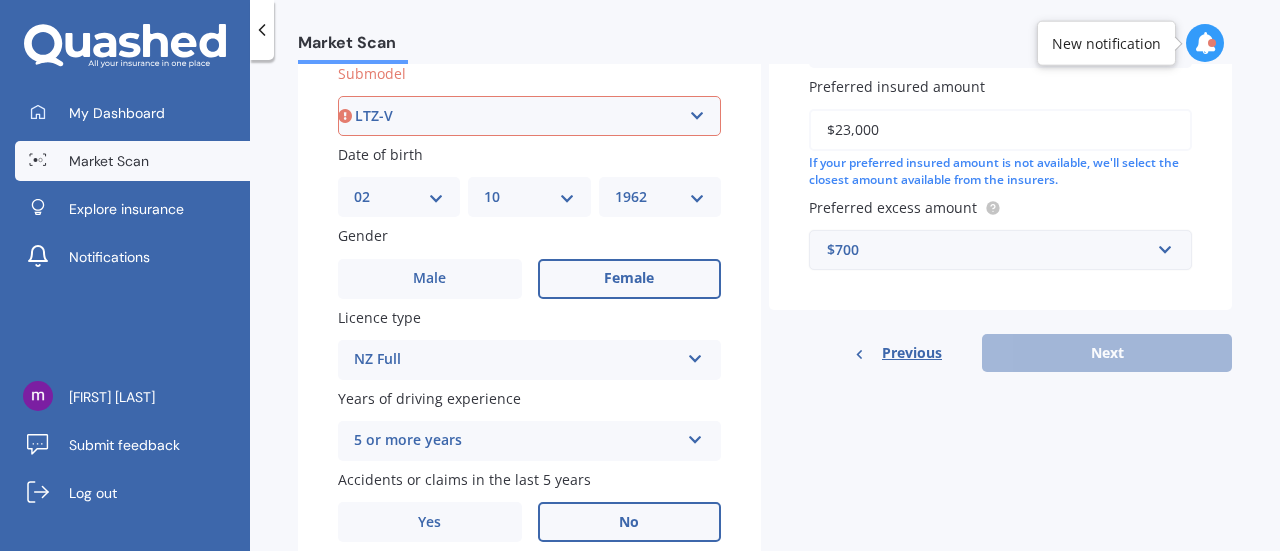 click on "Select submodel LS 1.5 turbo LT LTZ 1.6L Diesel AWD LTZ 2.0 turbo LTZ-V" at bounding box center [529, 116] 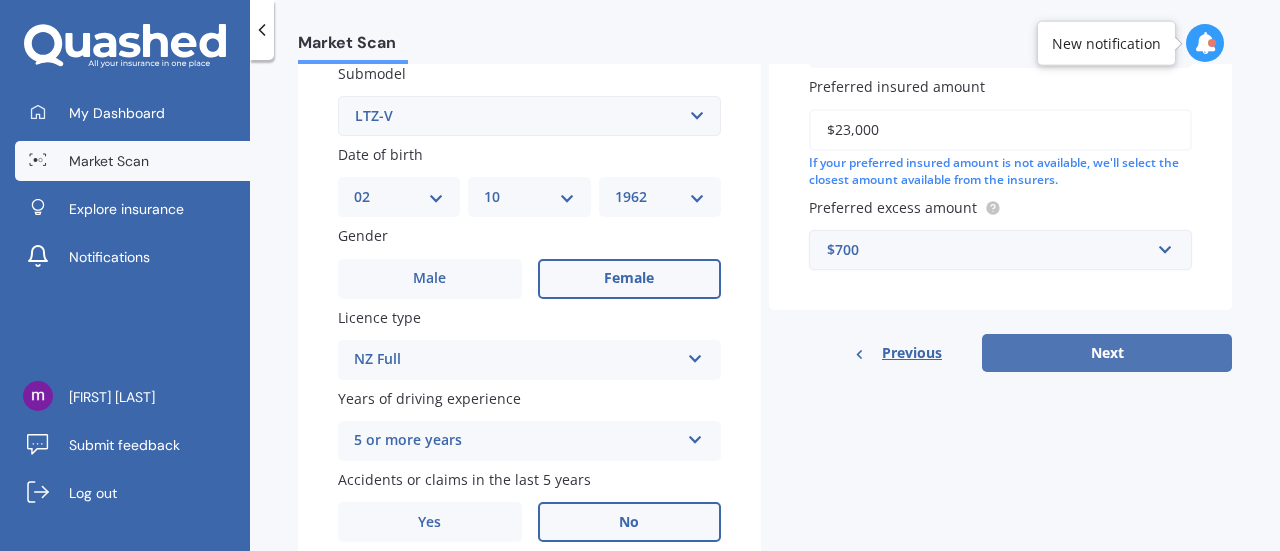 click on "Next" at bounding box center (1107, 353) 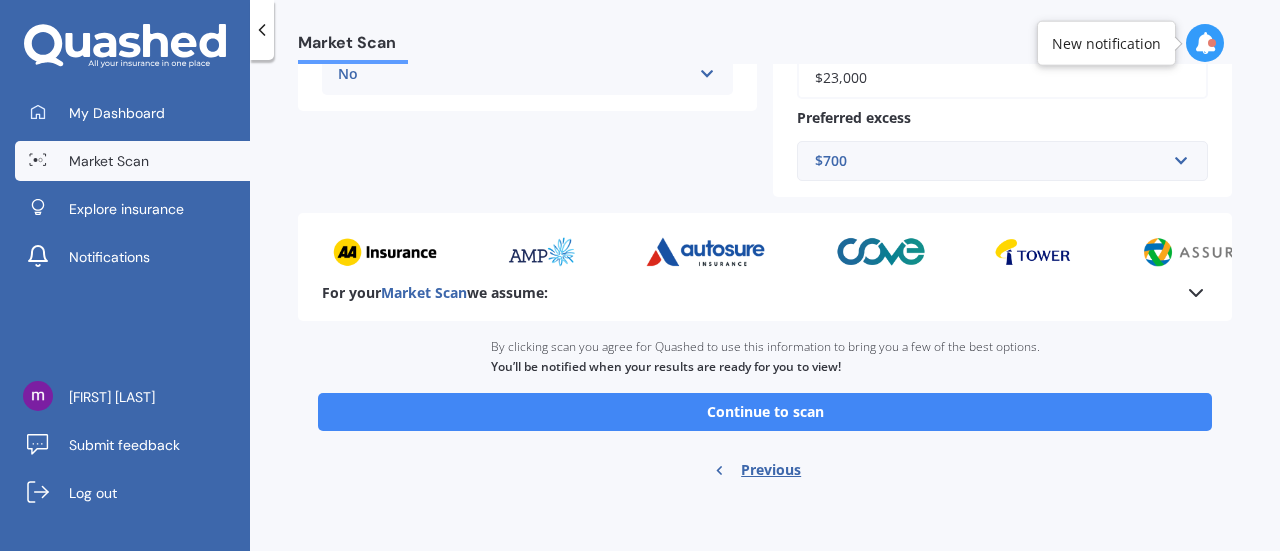 scroll, scrollTop: 566, scrollLeft: 0, axis: vertical 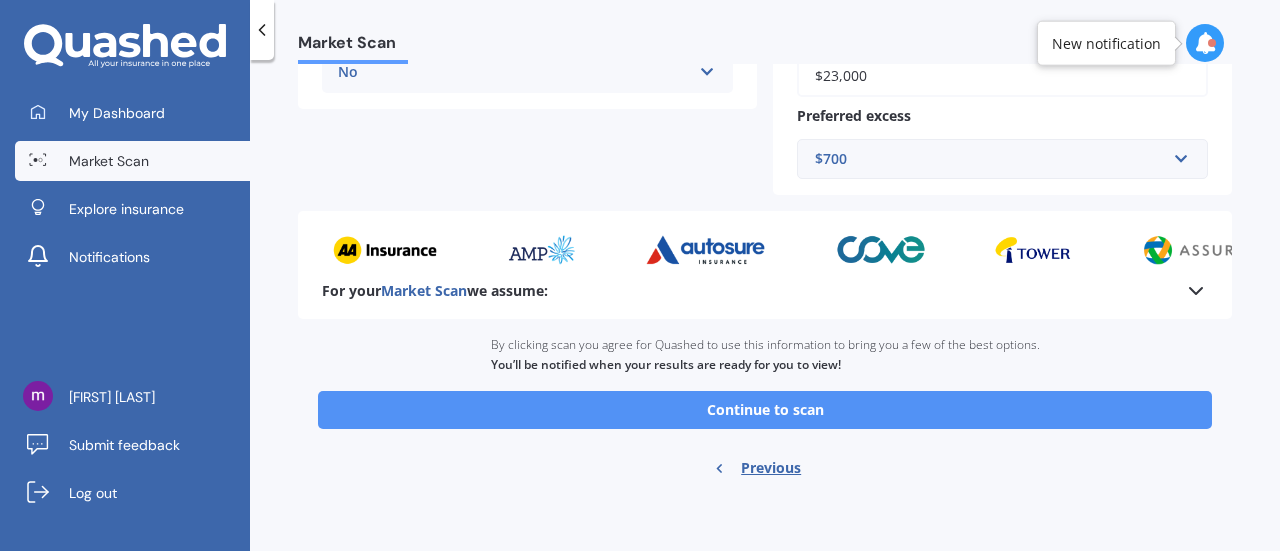 click on "Continue to scan" at bounding box center [765, 410] 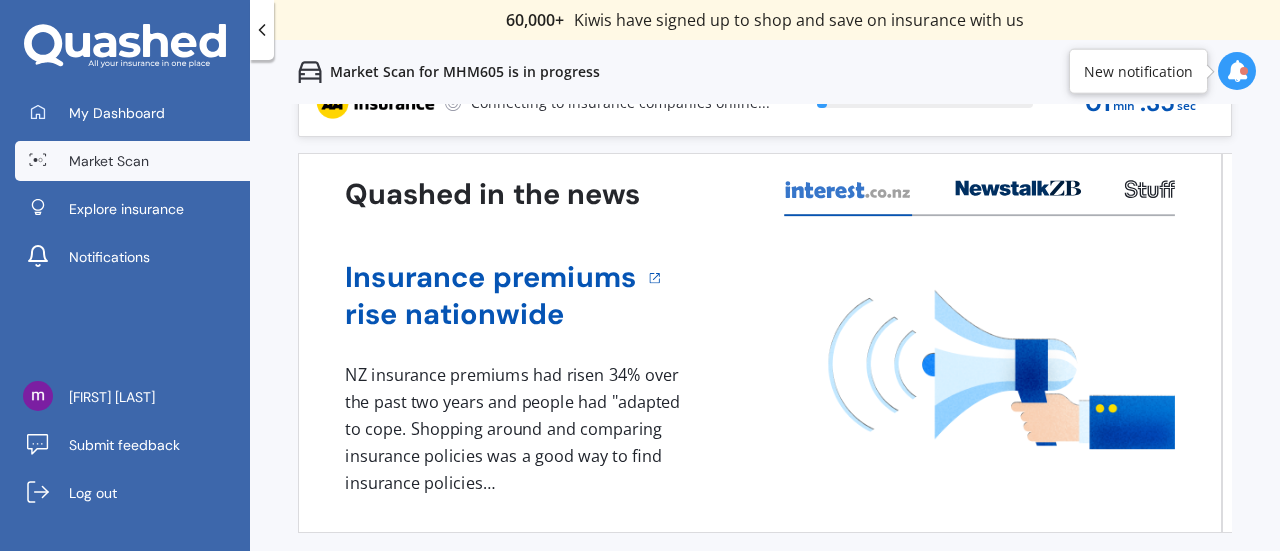 scroll, scrollTop: 0, scrollLeft: 0, axis: both 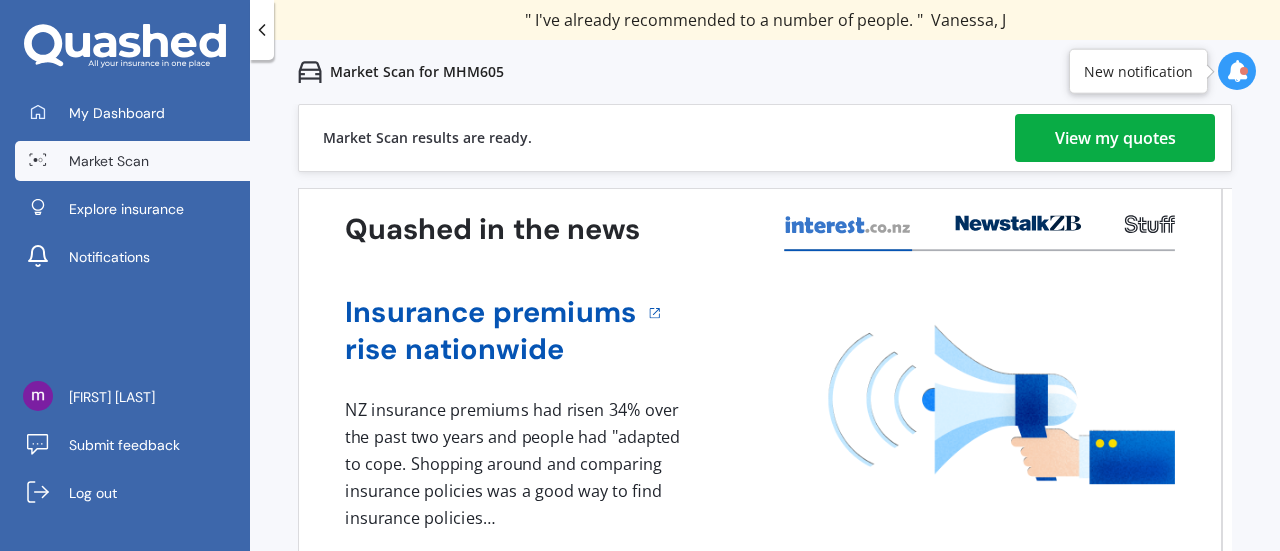 click on "View my quotes" at bounding box center (1115, 138) 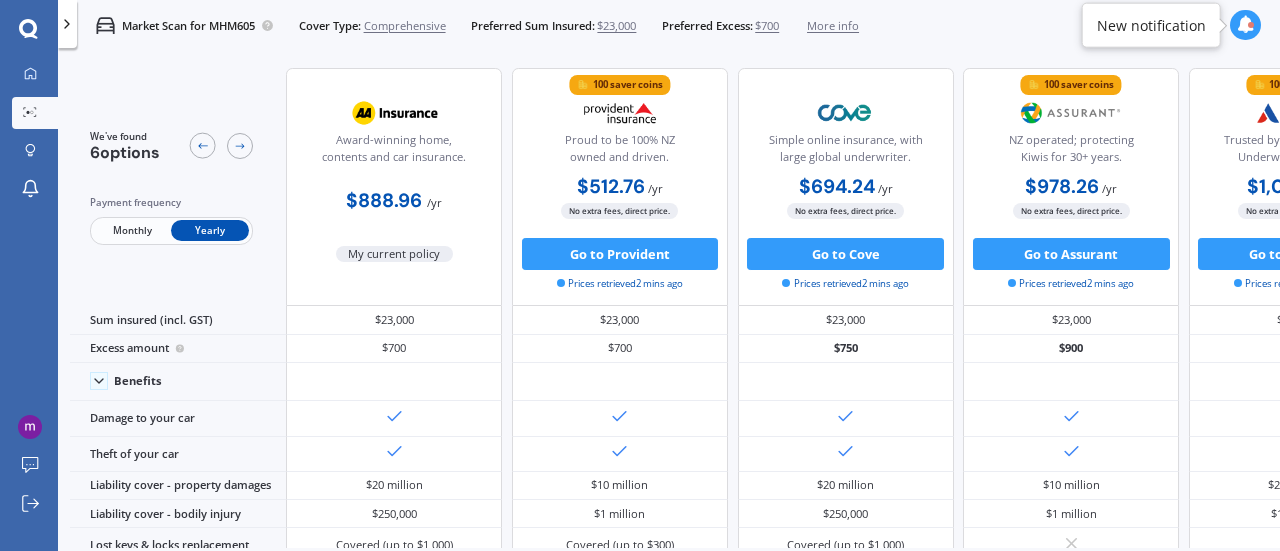 click on "Go to Provident" at bounding box center [620, 254] 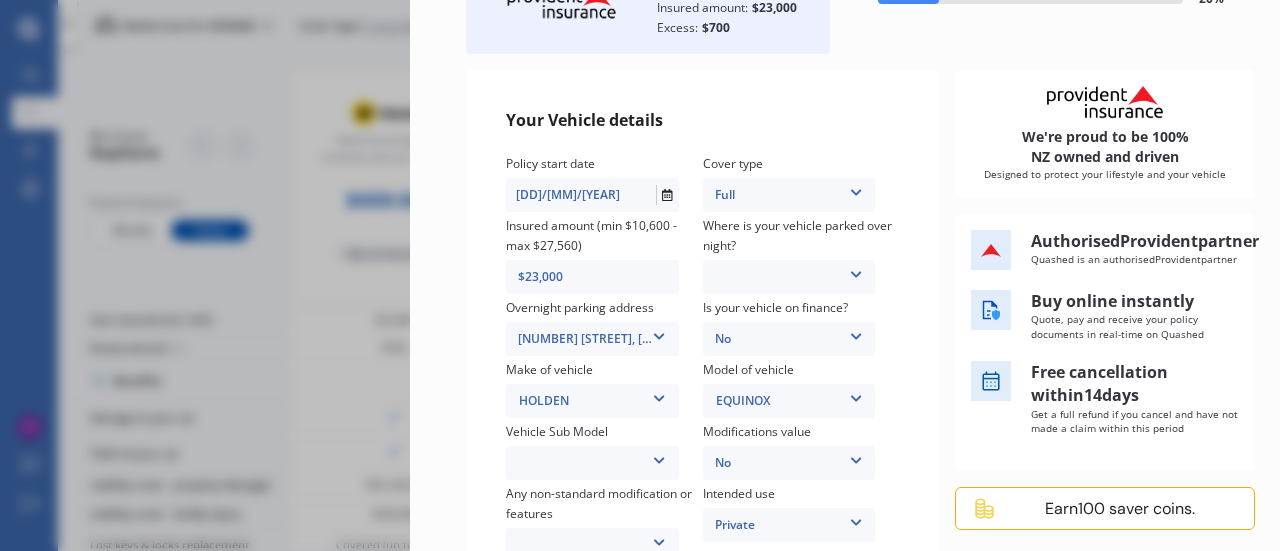 scroll, scrollTop: 176, scrollLeft: 0, axis: vertical 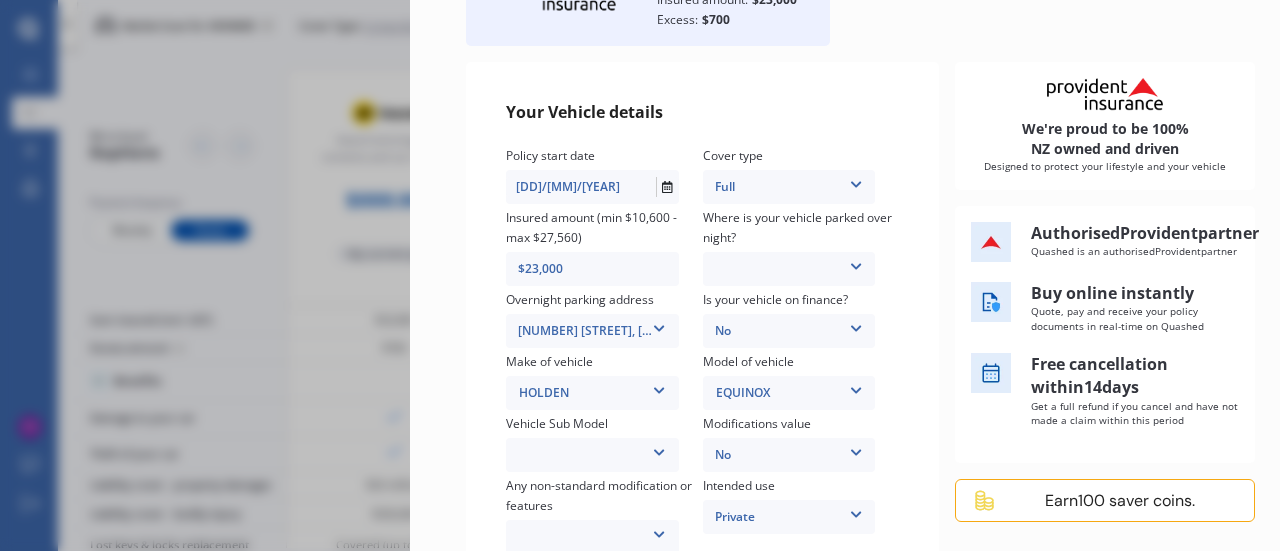 click at bounding box center [856, 263] 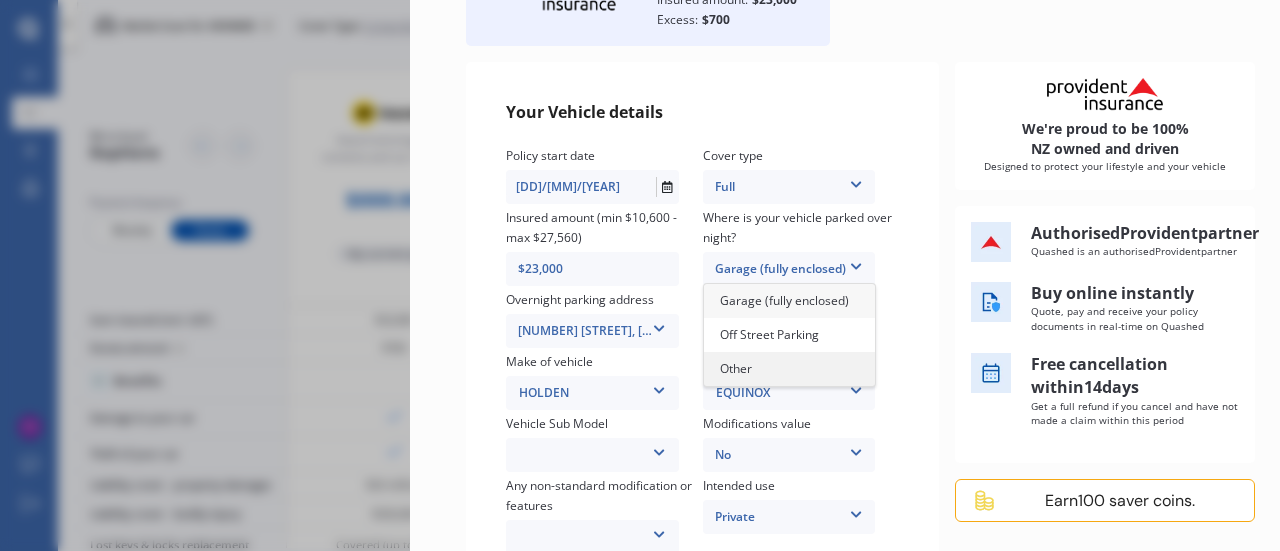 click on "Other" at bounding box center (736, 368) 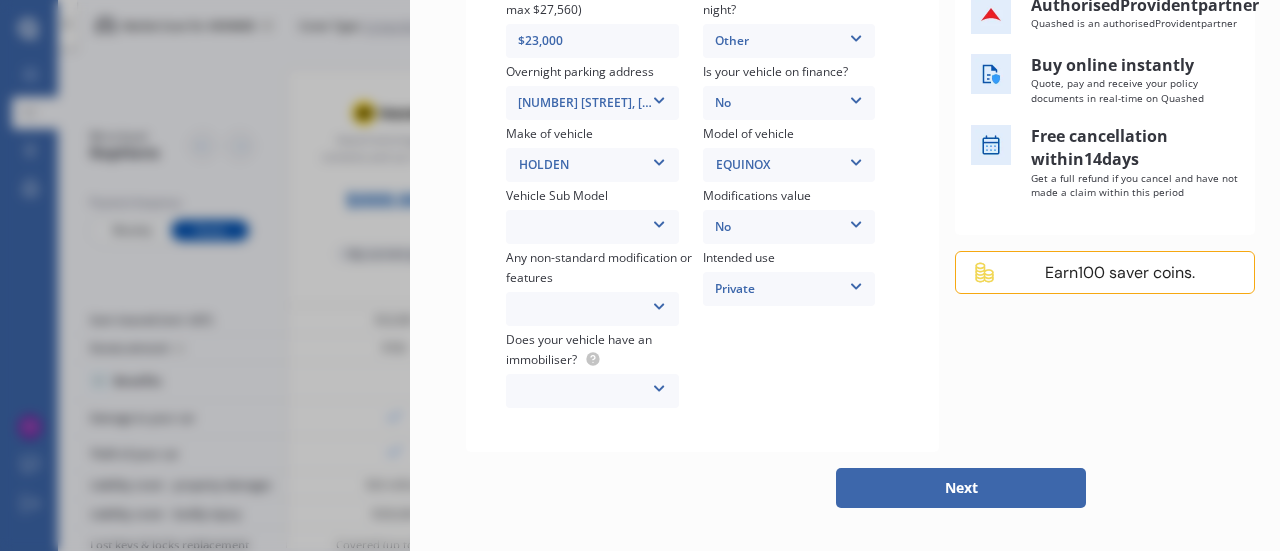 scroll, scrollTop: 406, scrollLeft: 0, axis: vertical 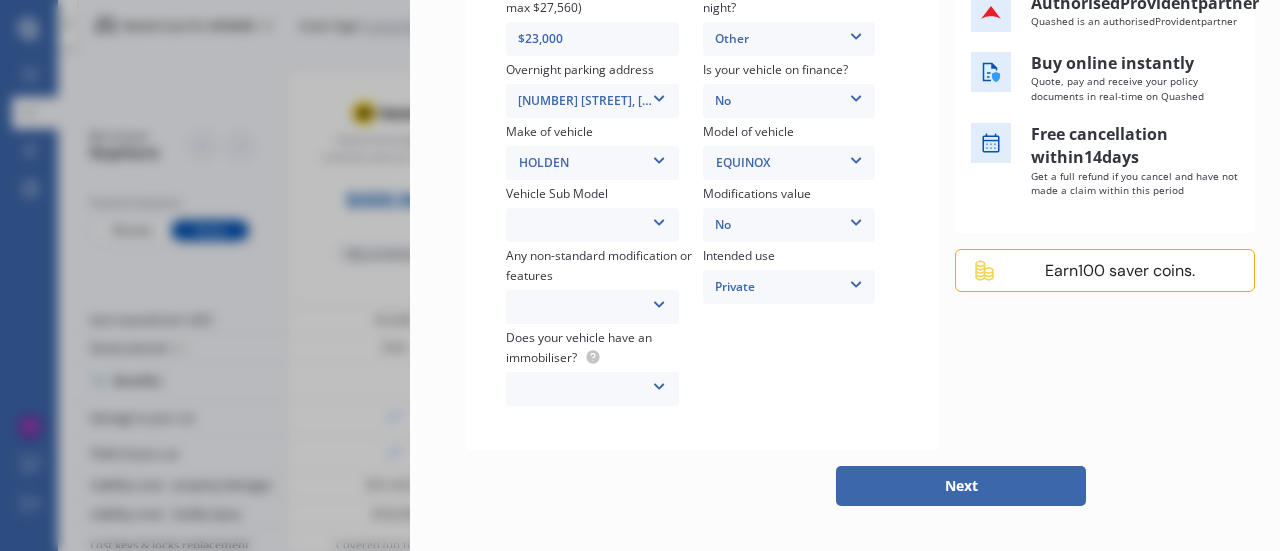 click at bounding box center [660, 219] 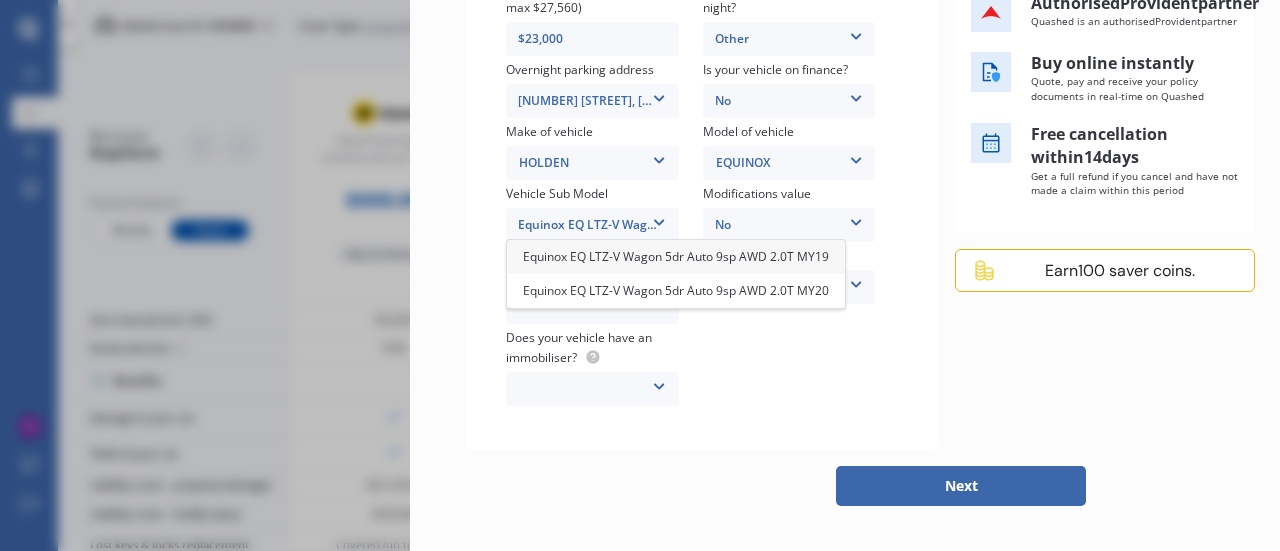 click on "Equinox EQ LTZ-V Wagon 5dr Auto 9sp AWD 2.0T MY19" at bounding box center [676, 256] 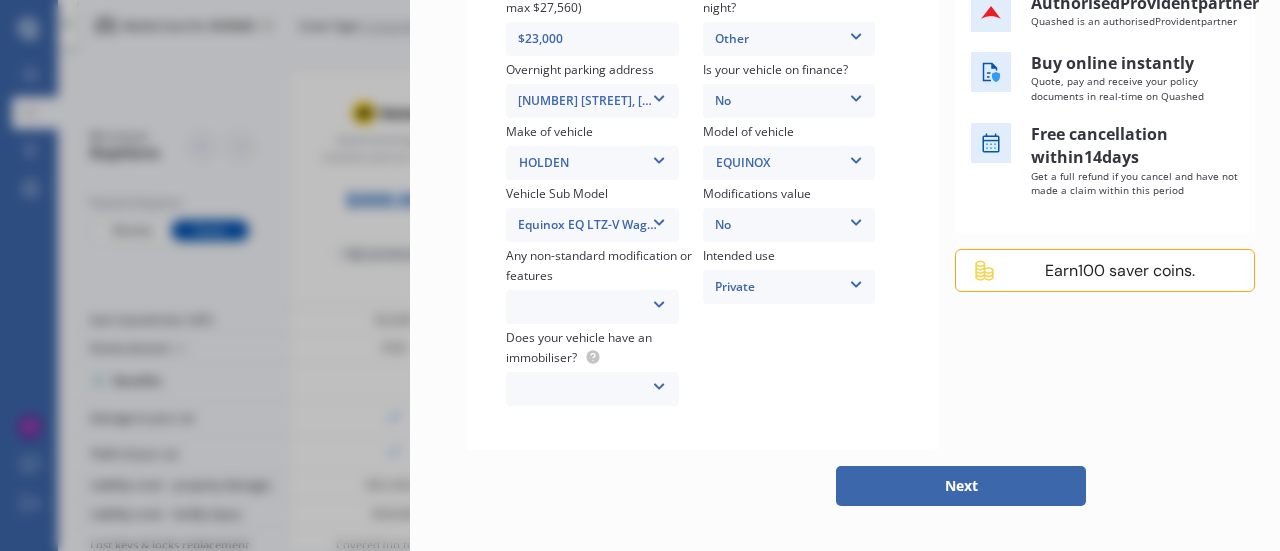 click at bounding box center [660, 301] 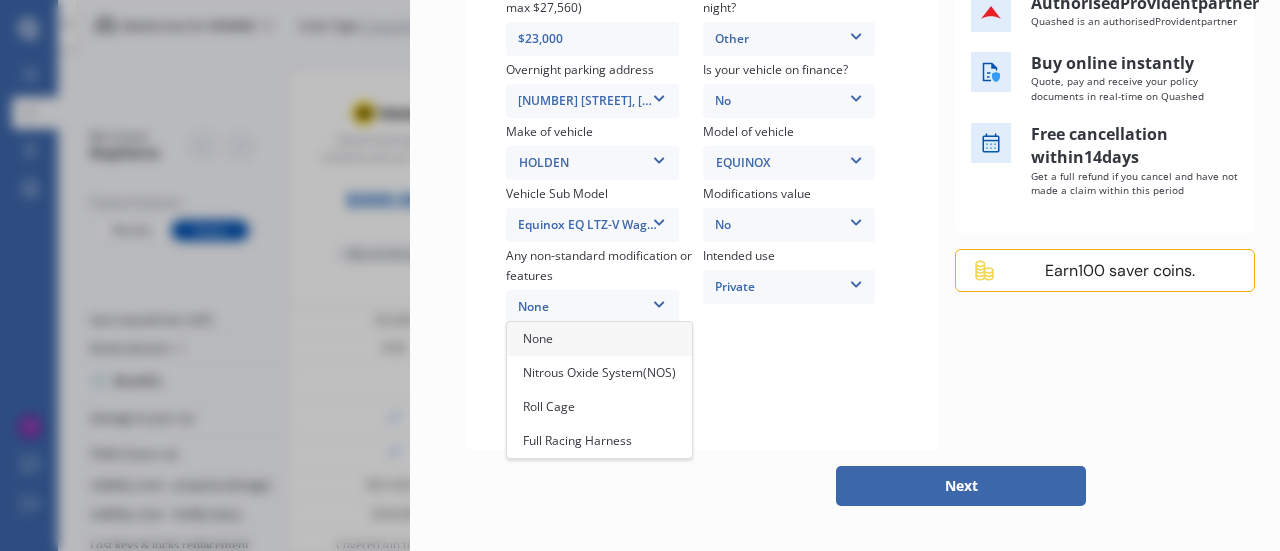 click on "None" at bounding box center (538, 338) 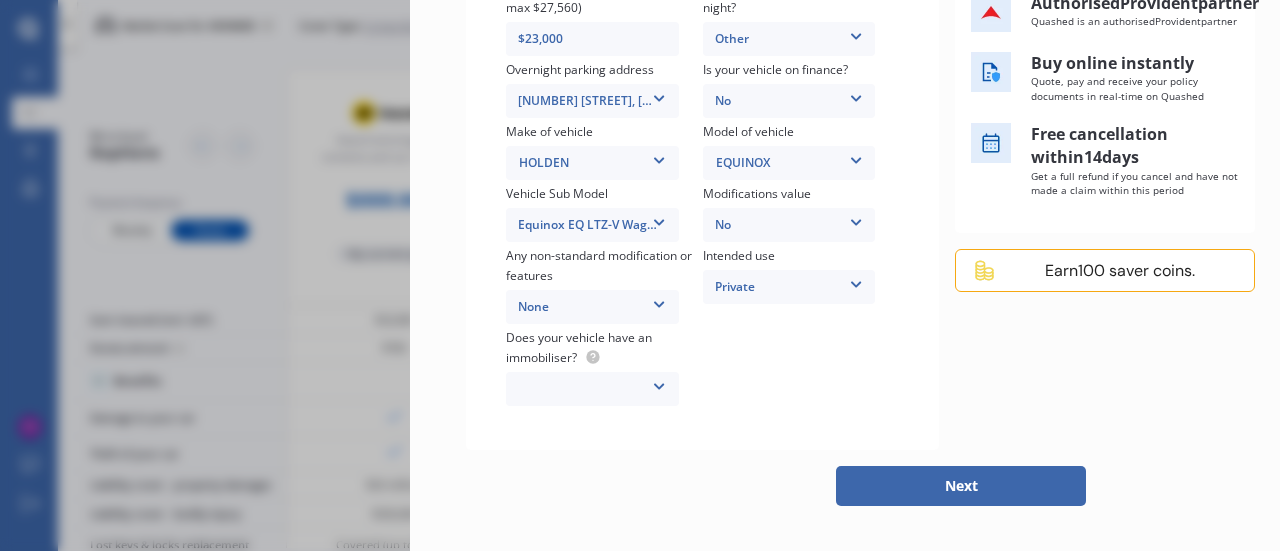 click at bounding box center [660, 383] 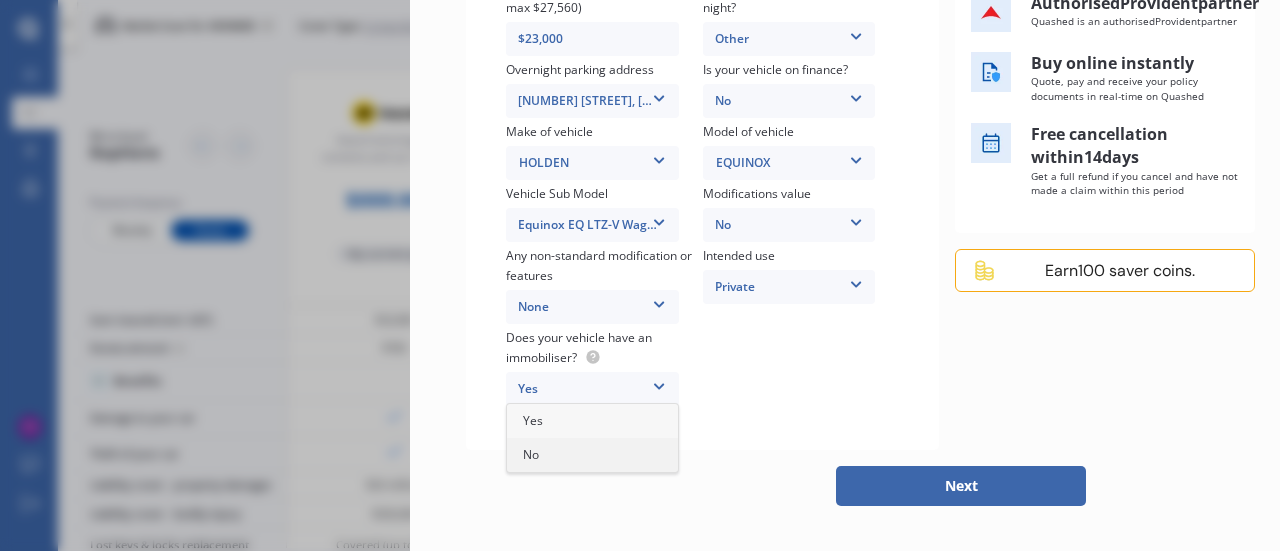 click on "No" at bounding box center [592, 455] 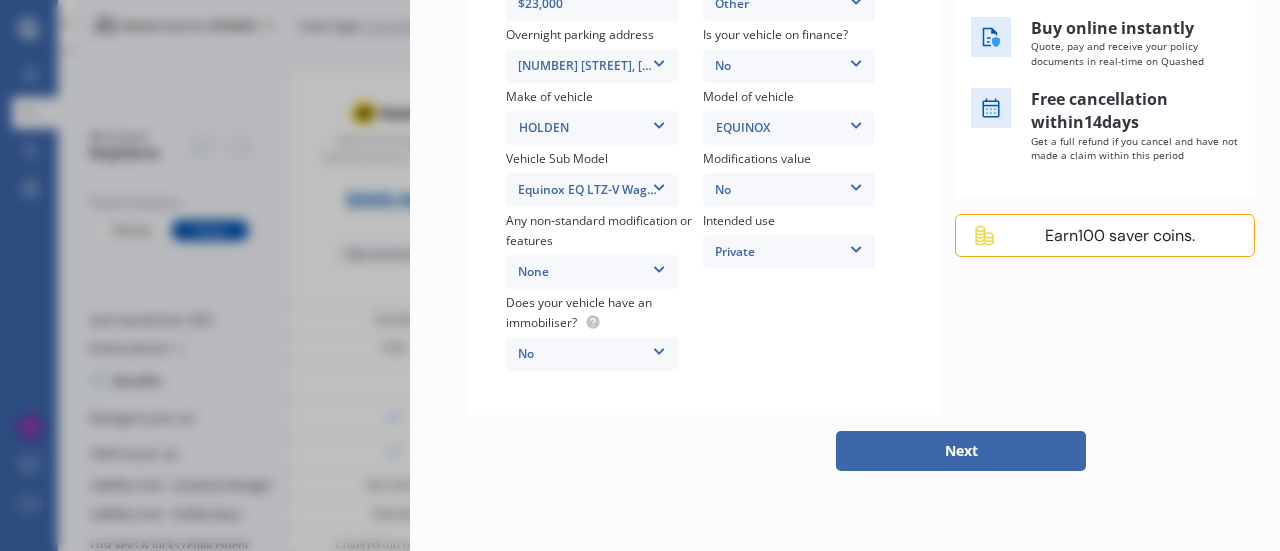 scroll, scrollTop: 528, scrollLeft: 0, axis: vertical 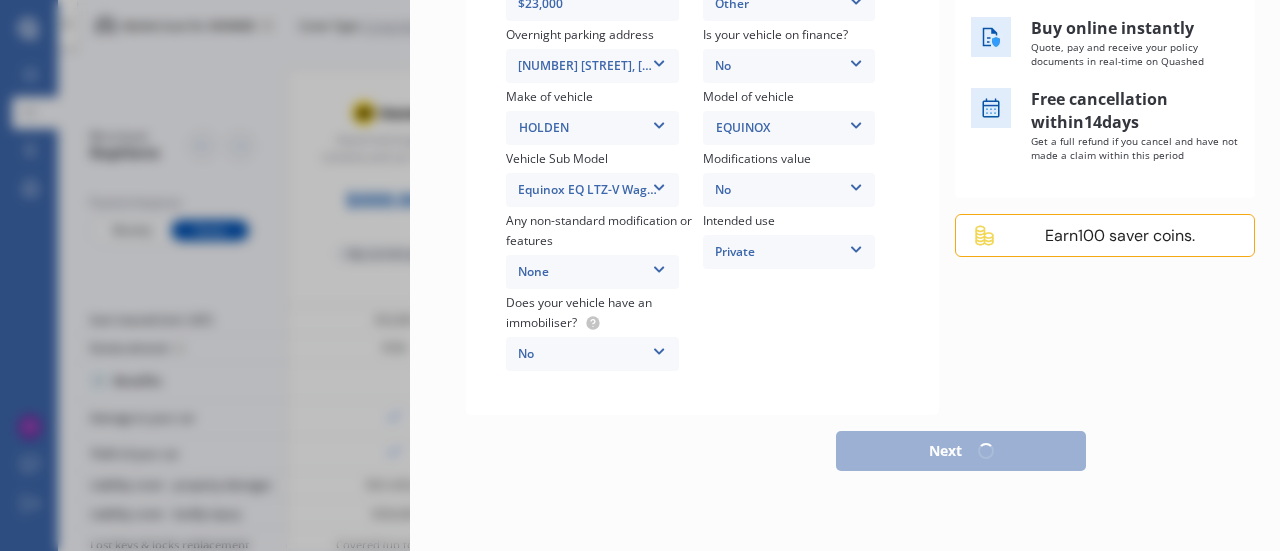 select on "02" 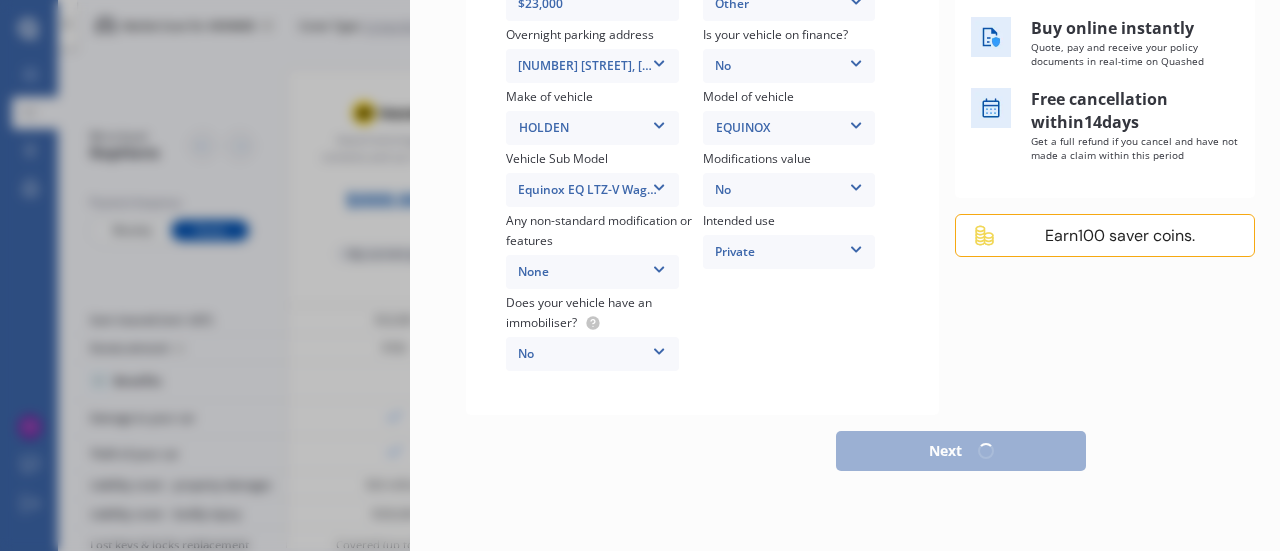 select on "1962" 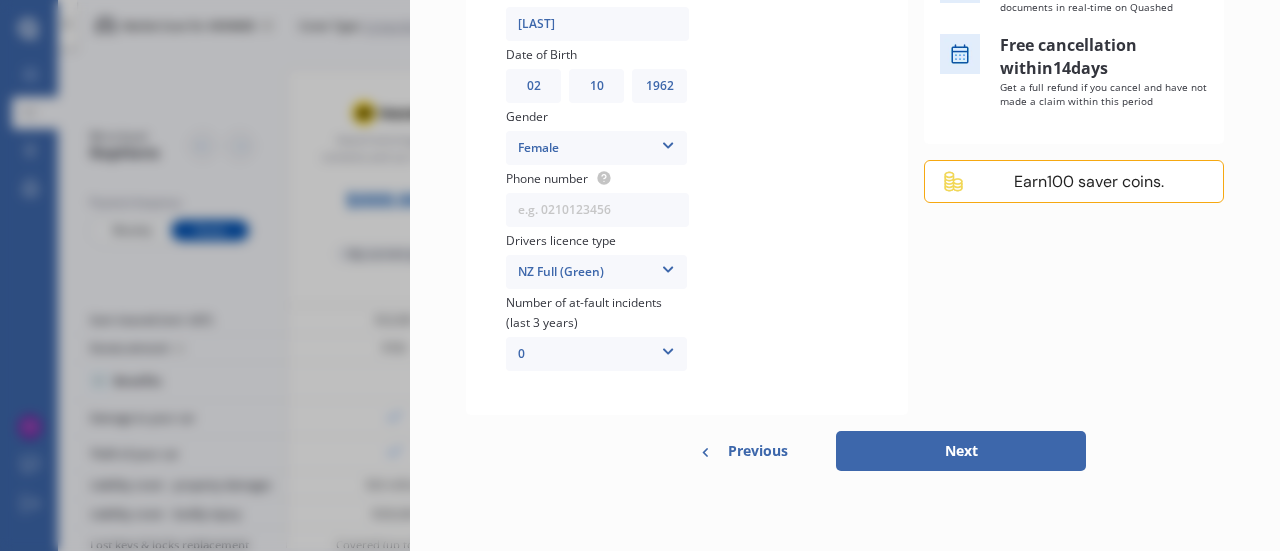 scroll, scrollTop: 528, scrollLeft: 0, axis: vertical 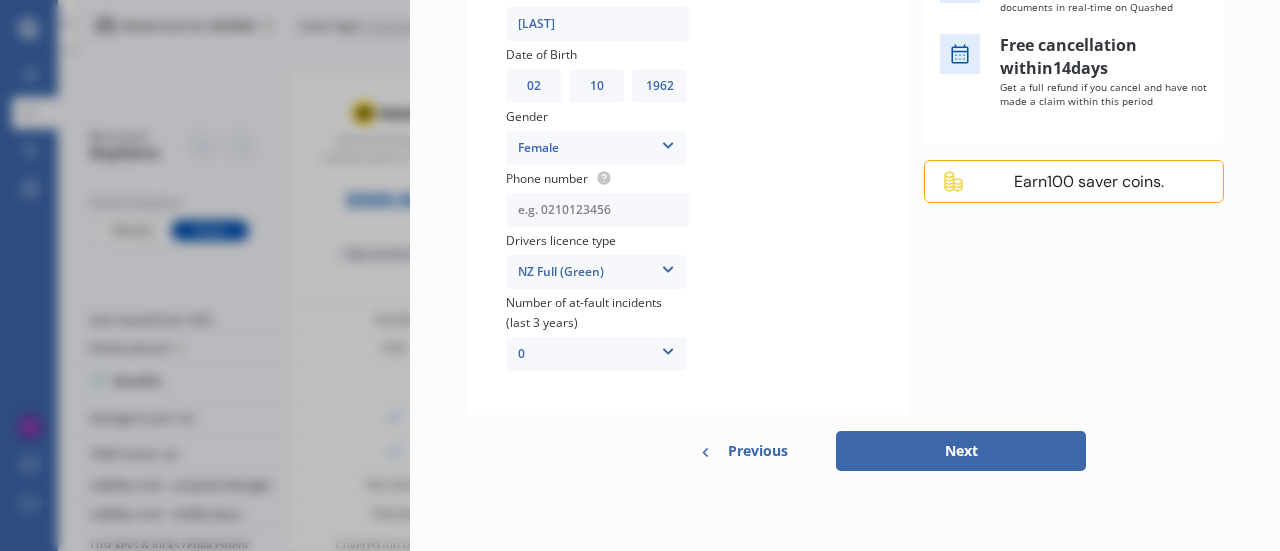 click at bounding box center (597, 210) 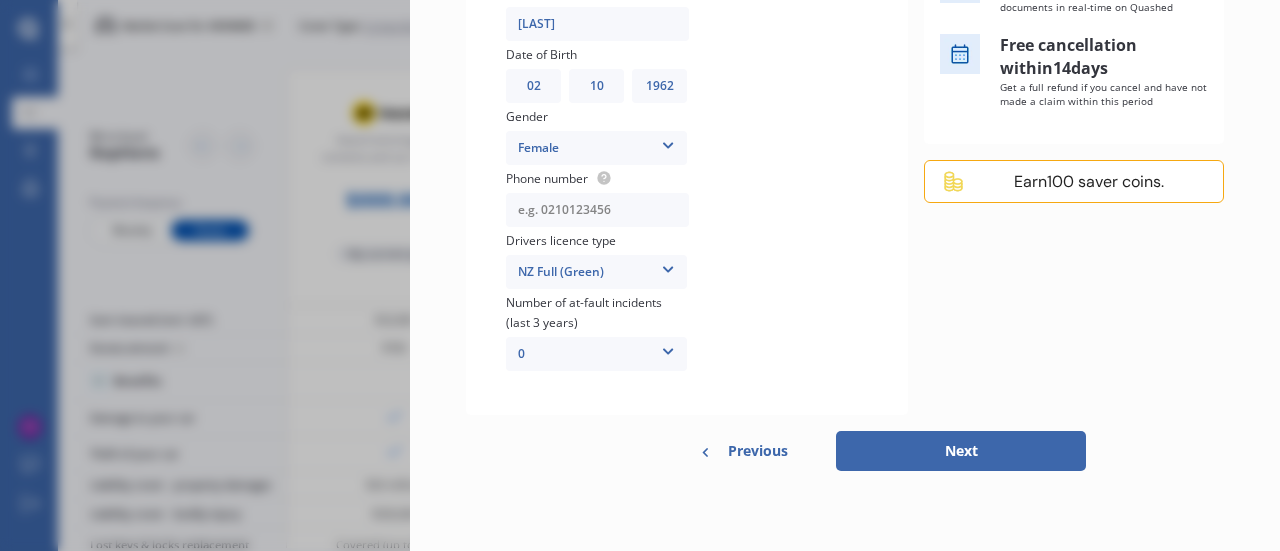 type on "[PHONE]" 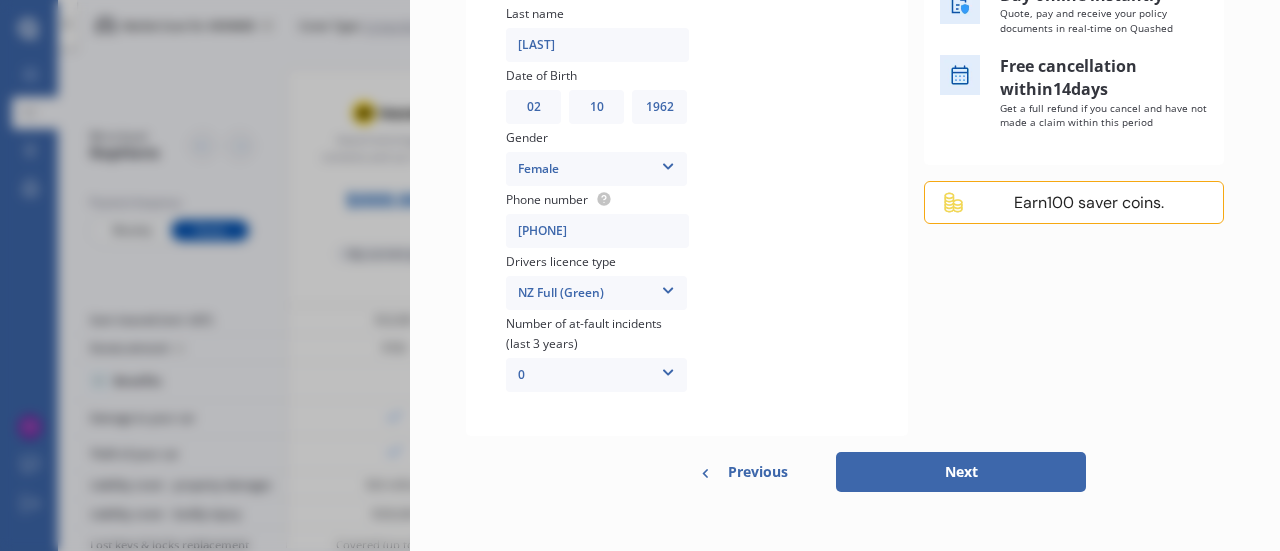 scroll, scrollTop: 508, scrollLeft: 0, axis: vertical 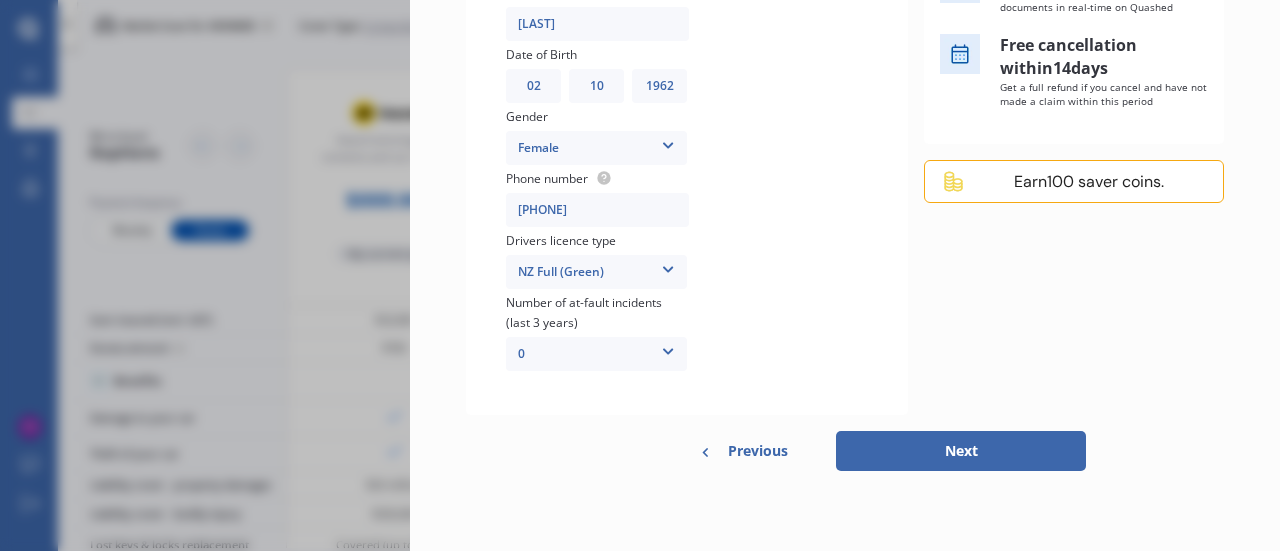 click on "Next" at bounding box center [961, 451] 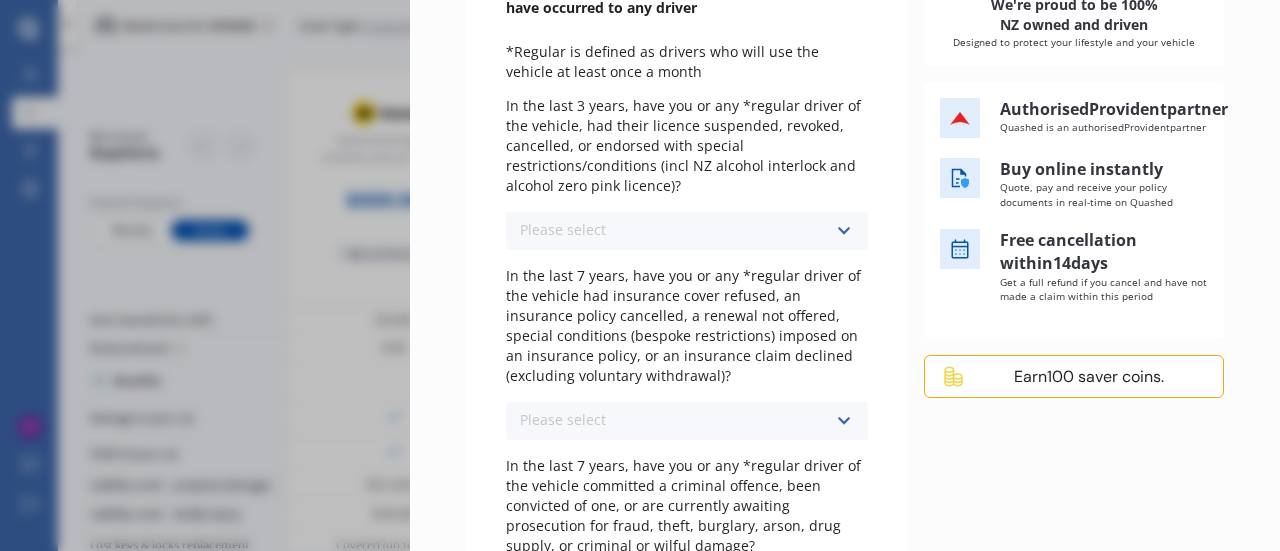 scroll, scrollTop: 319, scrollLeft: 0, axis: vertical 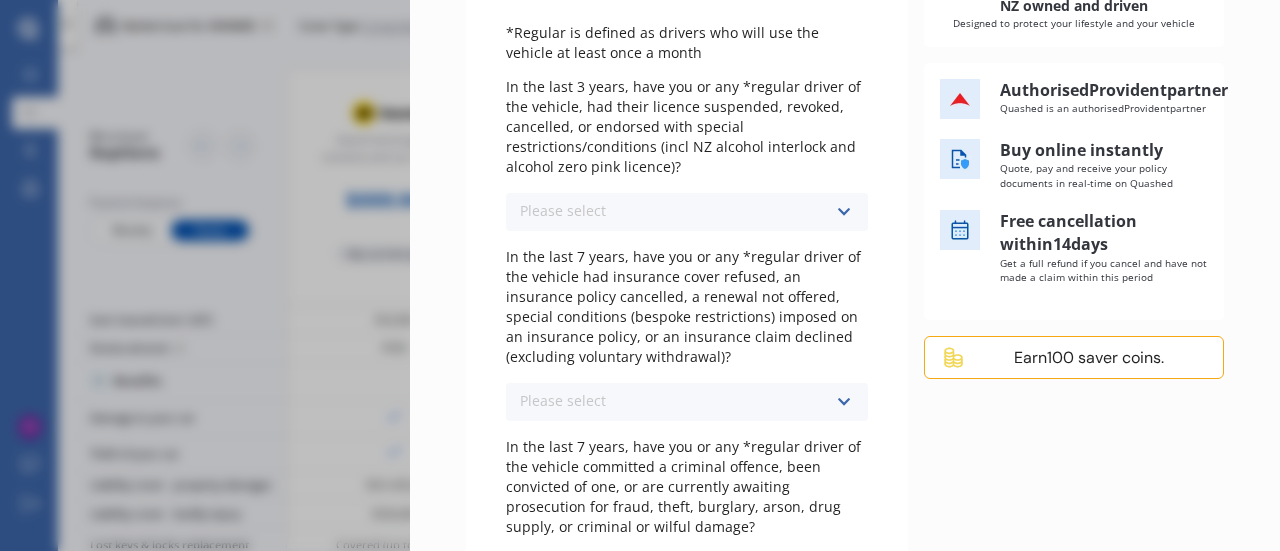 click at bounding box center (843, 212) 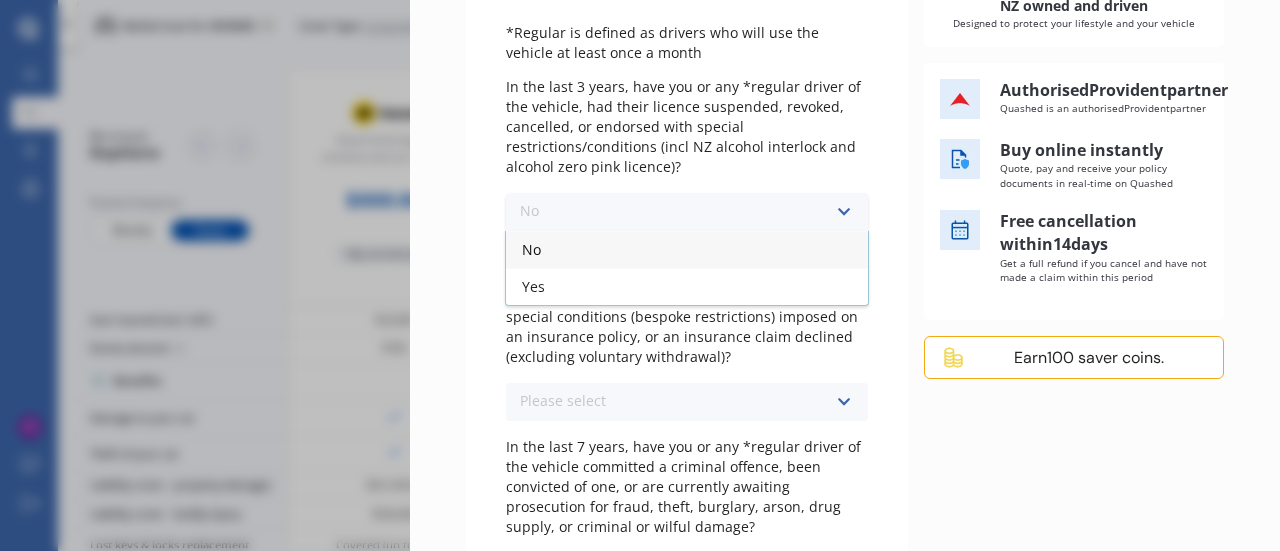 click on "No" at bounding box center [687, 249] 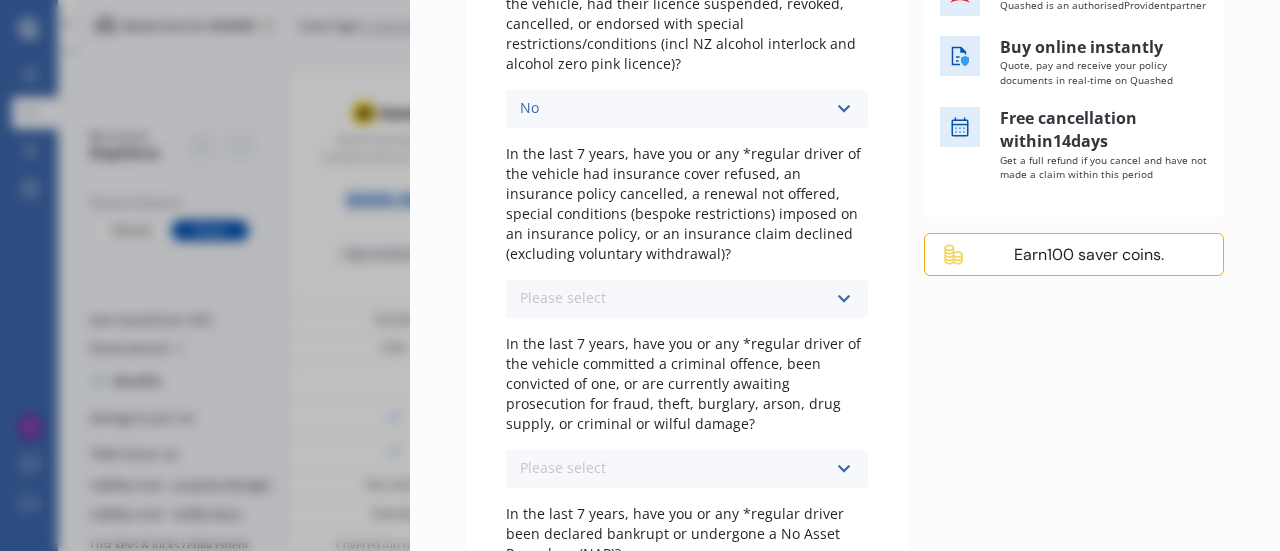 scroll, scrollTop: 438, scrollLeft: 0, axis: vertical 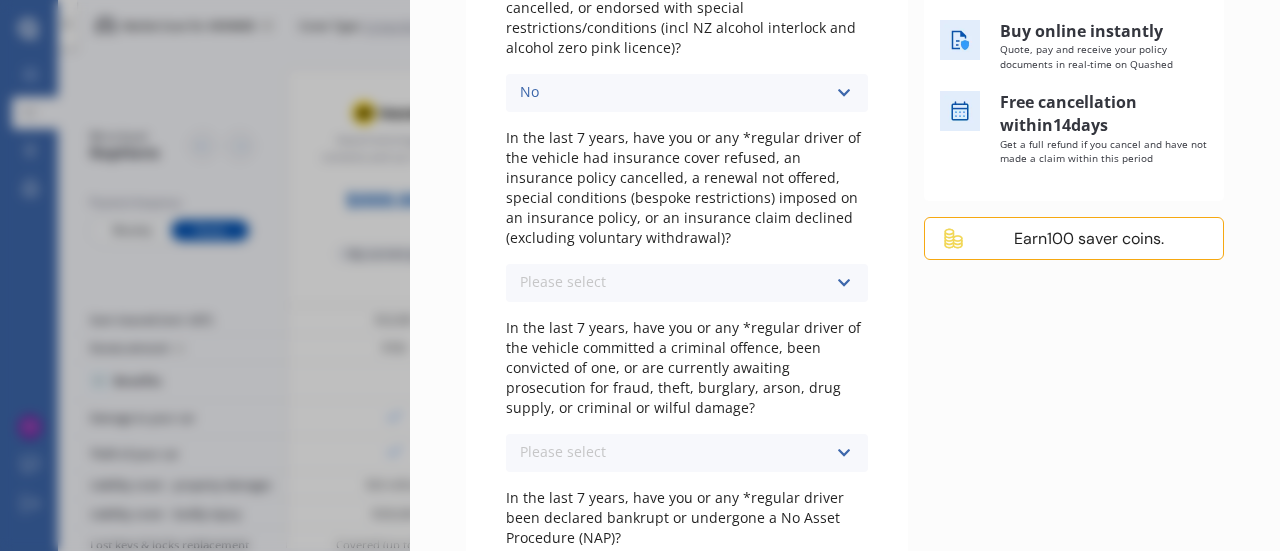 click at bounding box center [843, 283] 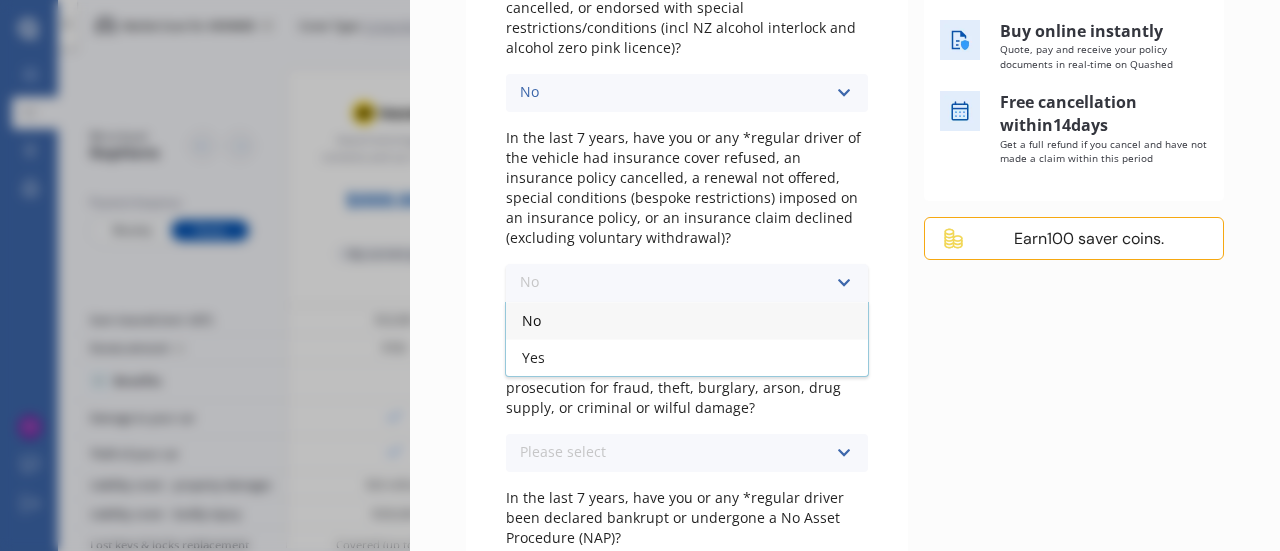 click on "No" at bounding box center (687, 320) 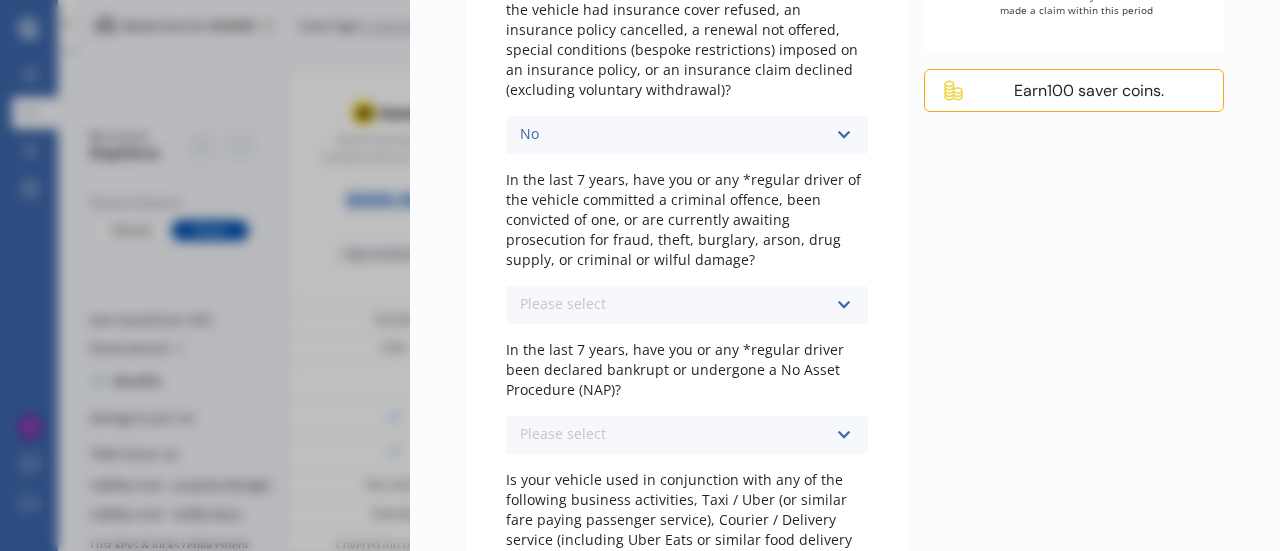 scroll, scrollTop: 600, scrollLeft: 0, axis: vertical 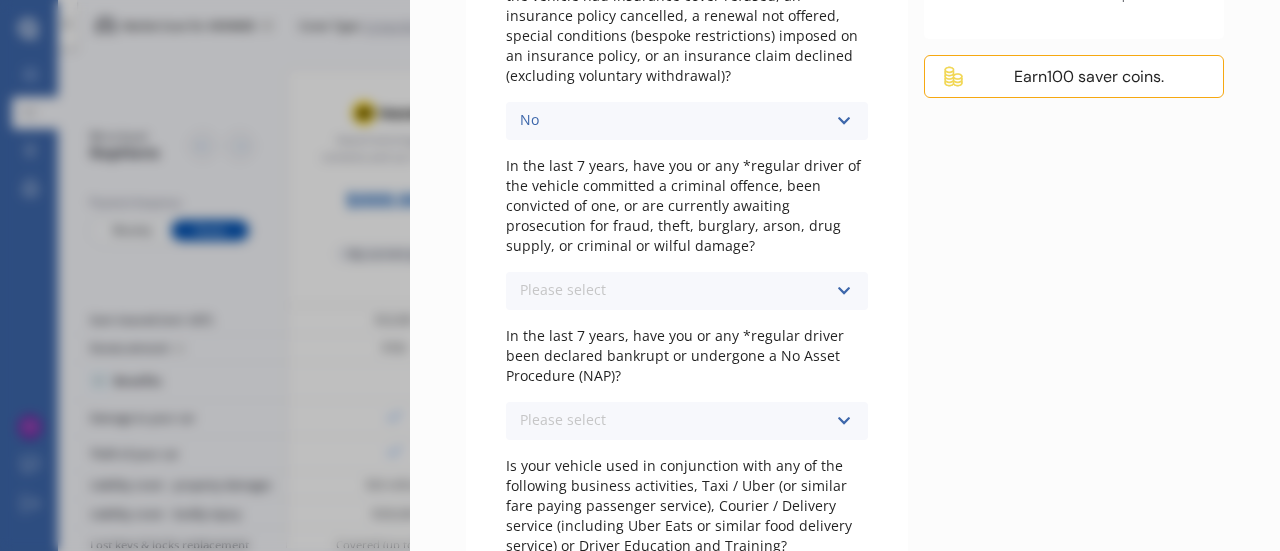 click at bounding box center (843, 291) 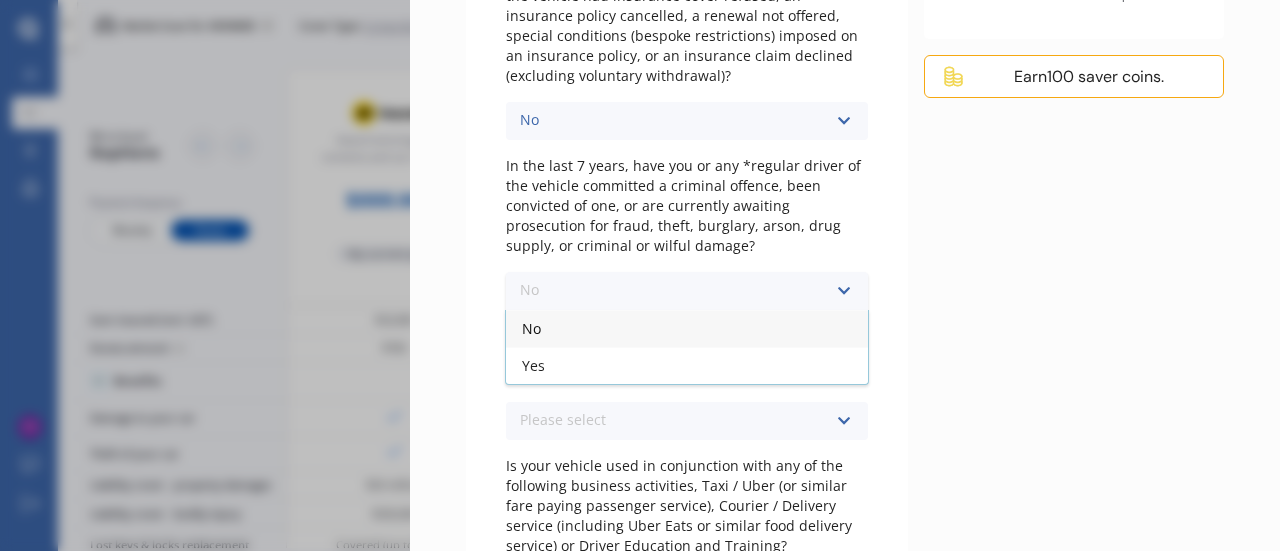 click on "No" at bounding box center (687, 328) 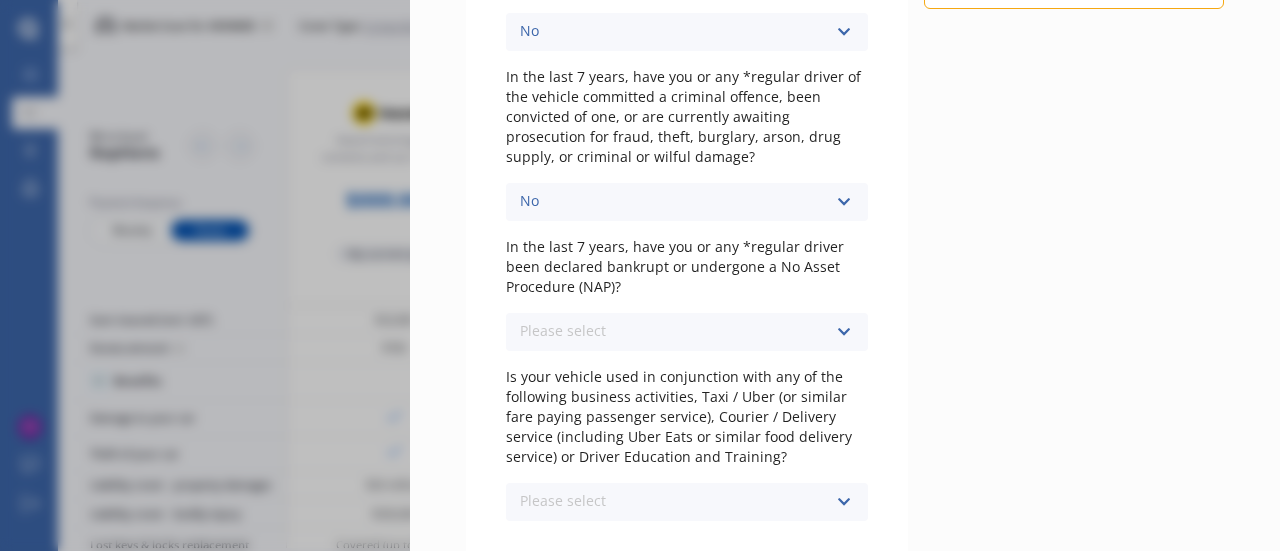 scroll, scrollTop: 734, scrollLeft: 0, axis: vertical 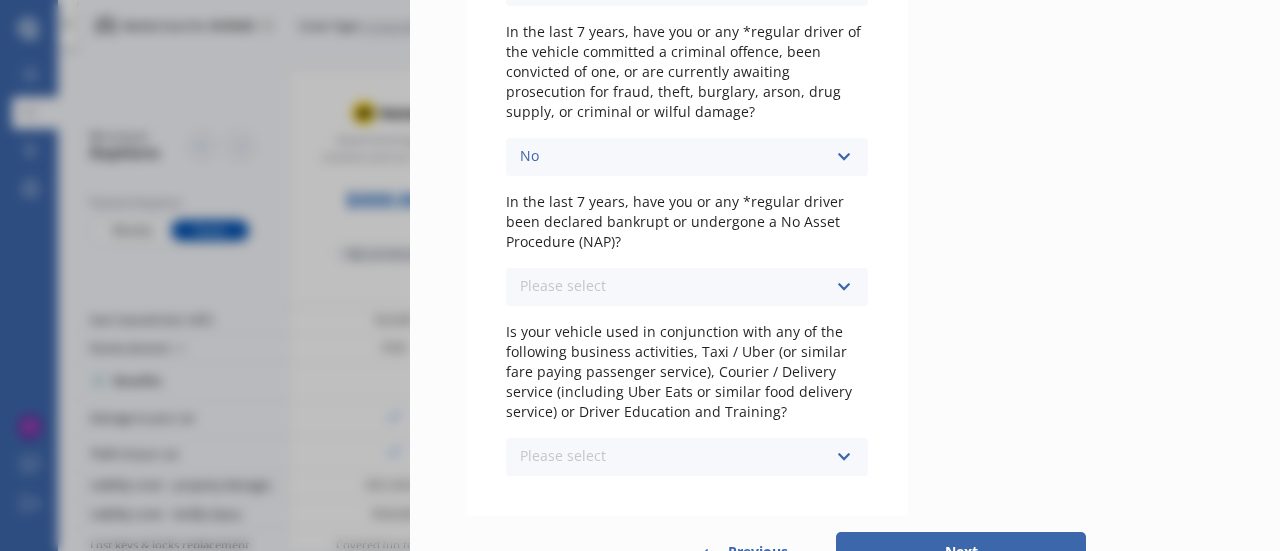 click at bounding box center [843, 287] 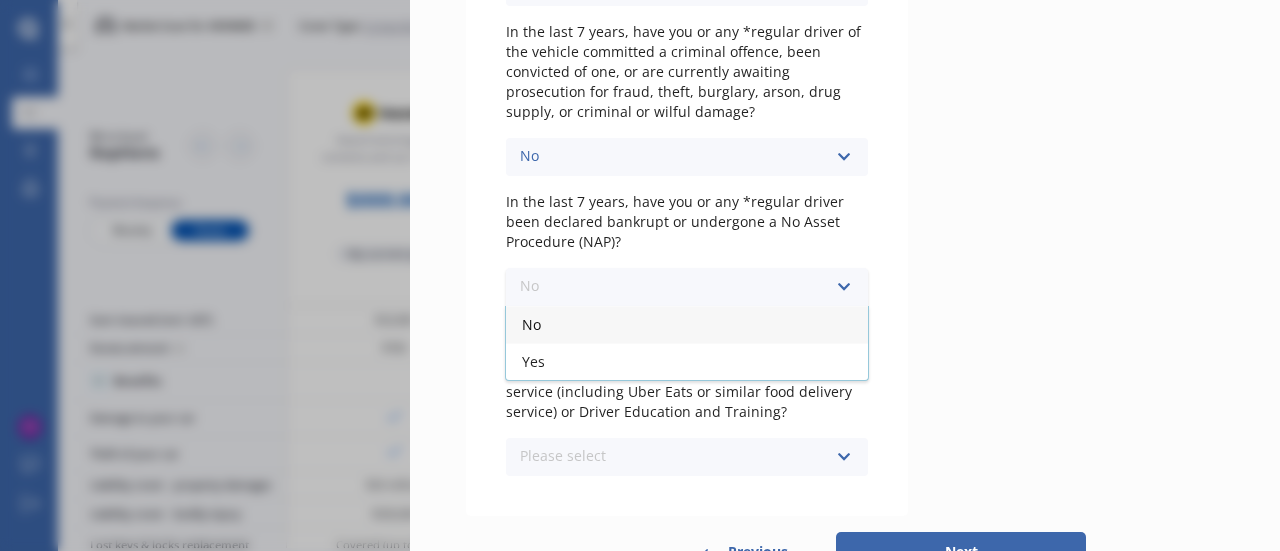 click on "No" at bounding box center [687, 324] 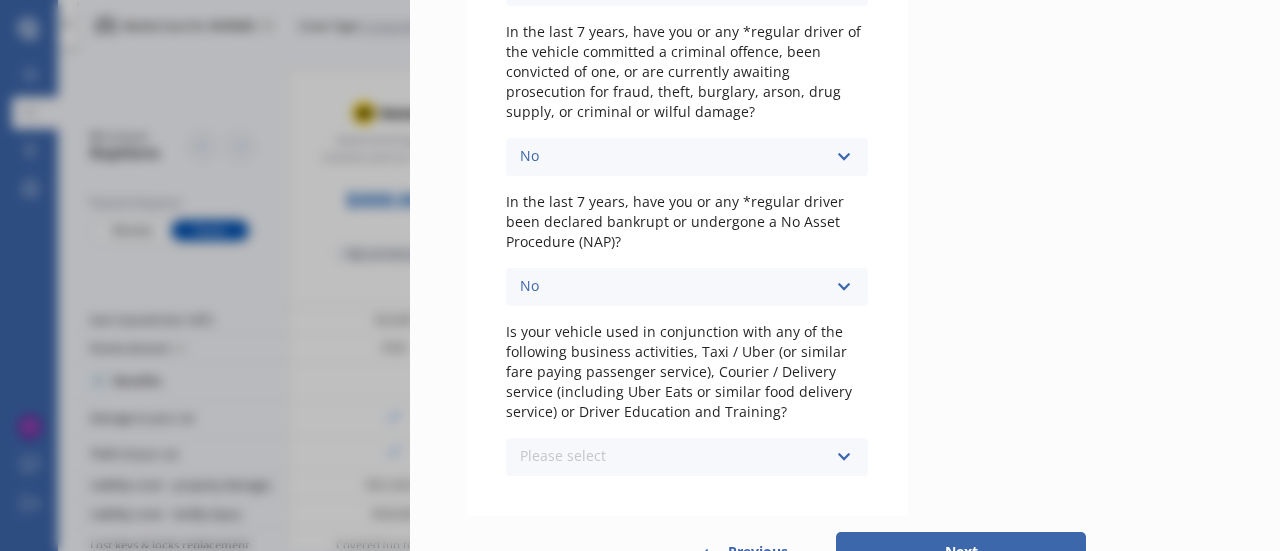 click at bounding box center (843, 457) 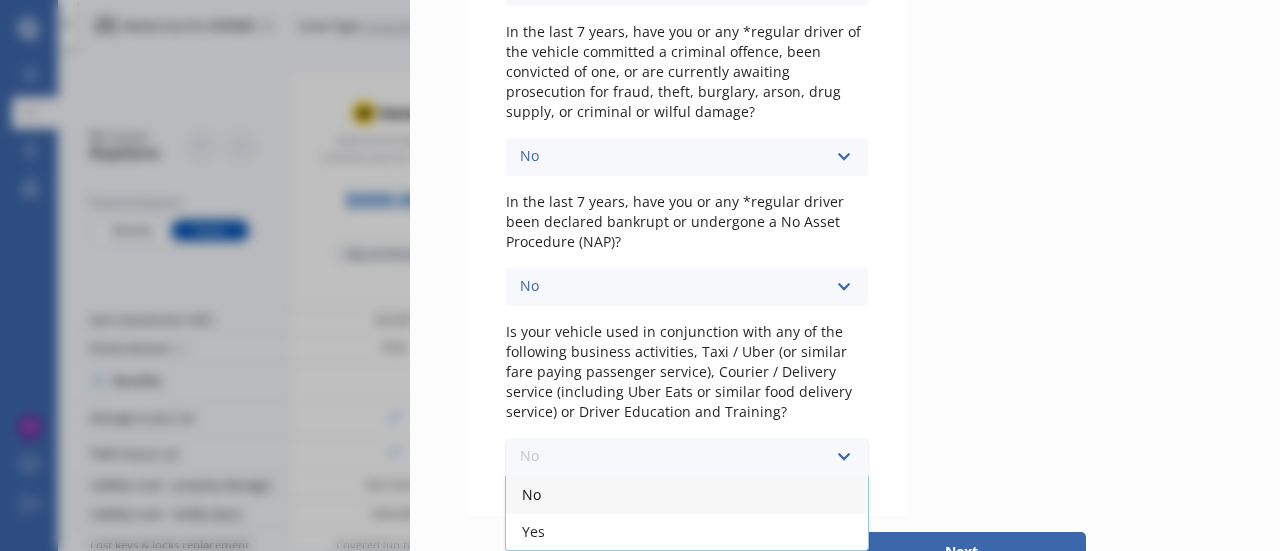 click on "No" at bounding box center [687, 494] 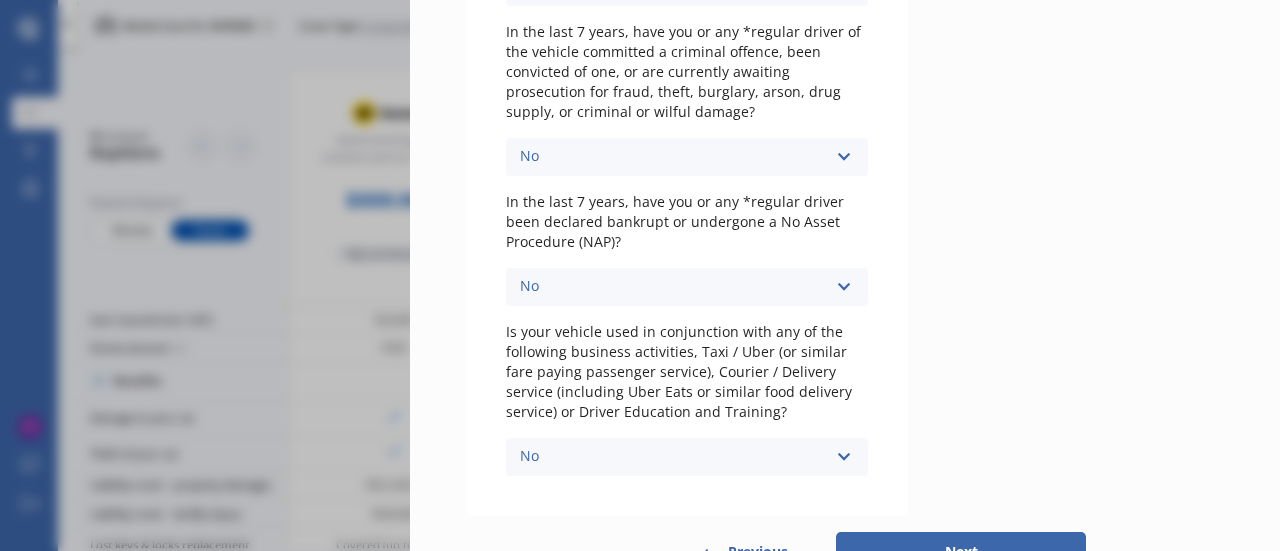 click on "Next" at bounding box center [961, 552] 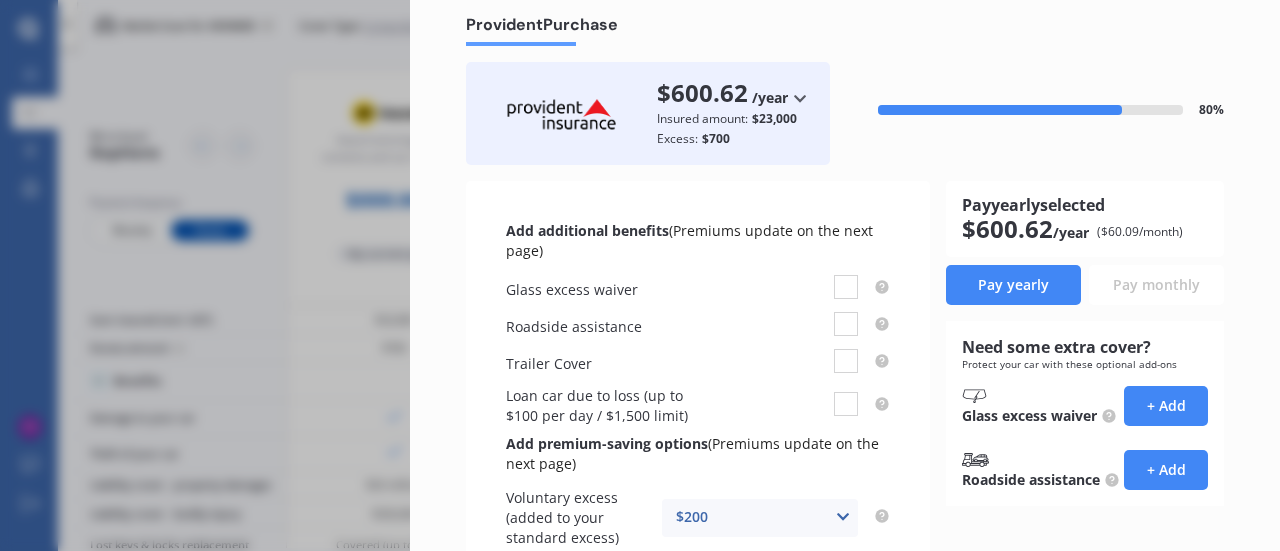 scroll, scrollTop: 61, scrollLeft: 0, axis: vertical 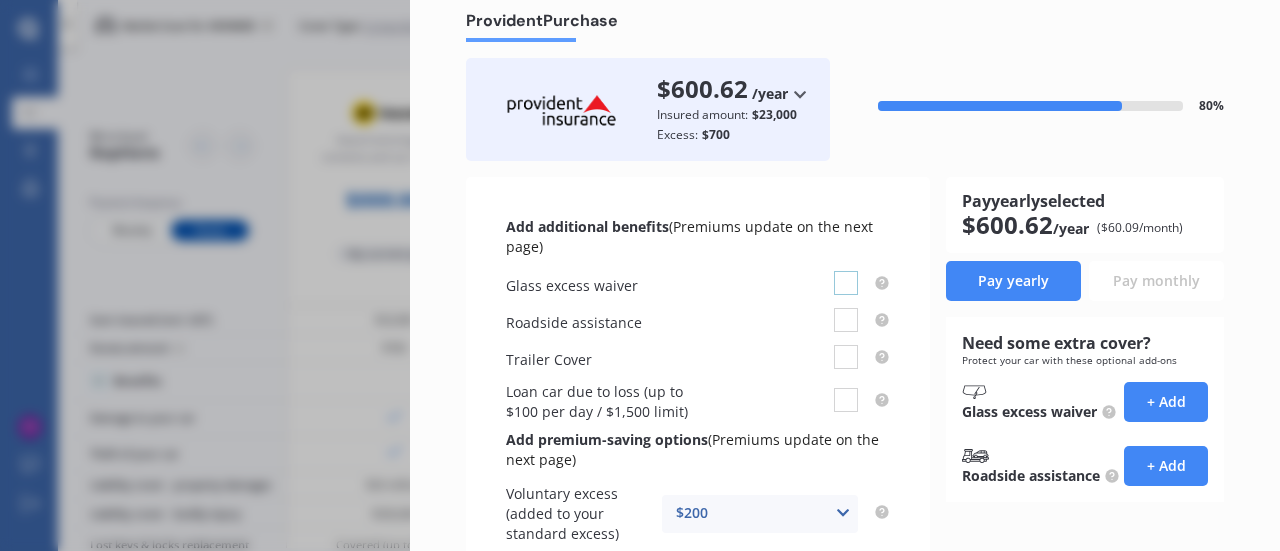 click at bounding box center (846, 271) 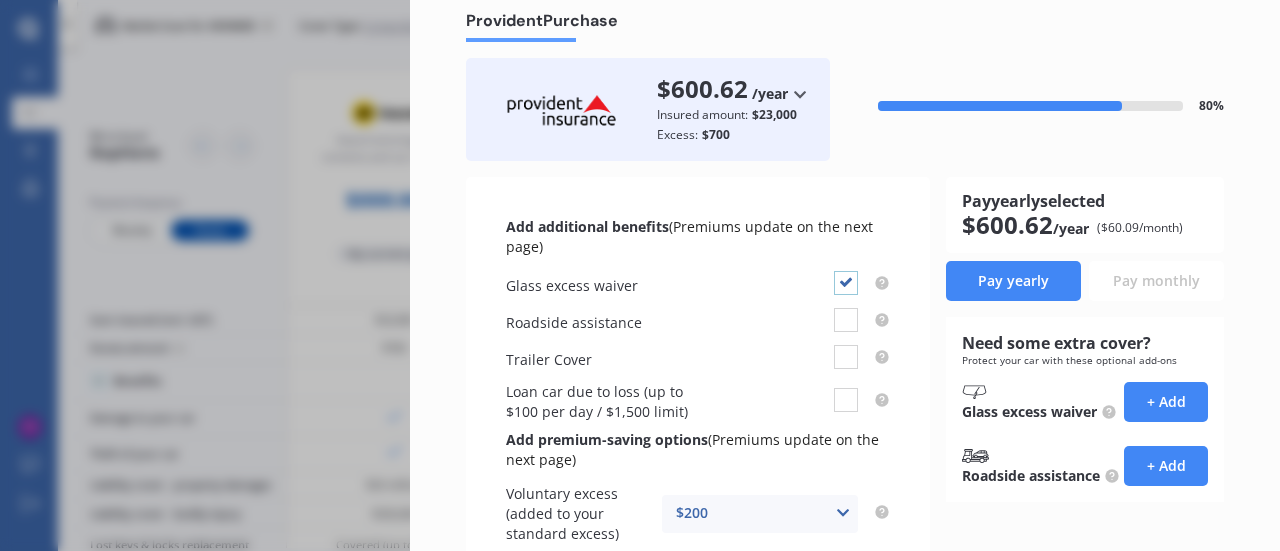checkbox on "true" 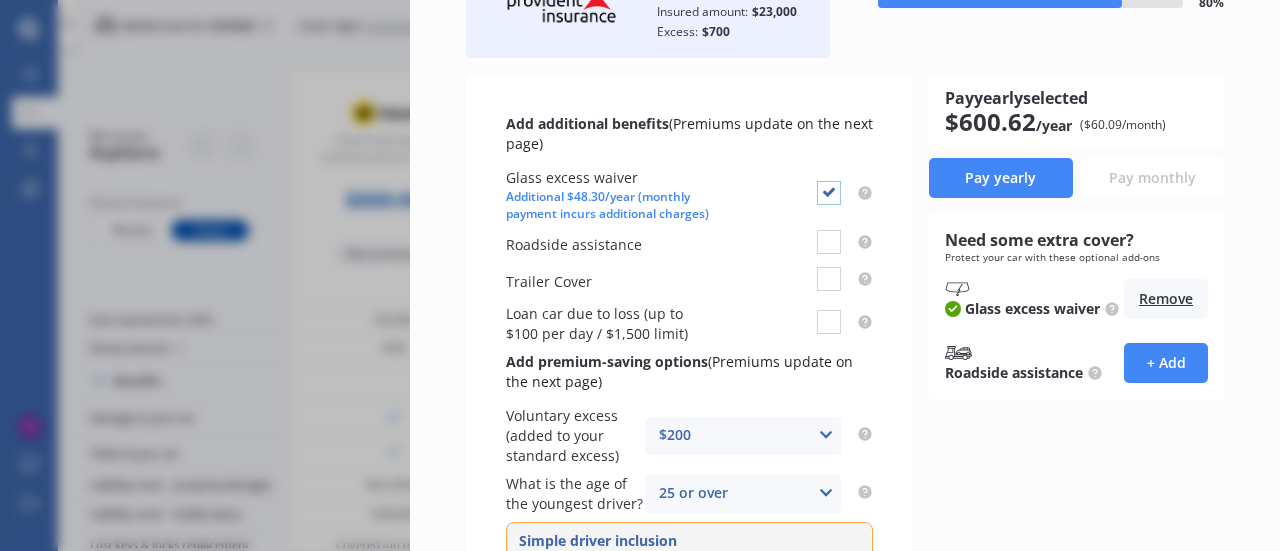 scroll, scrollTop: 180, scrollLeft: 0, axis: vertical 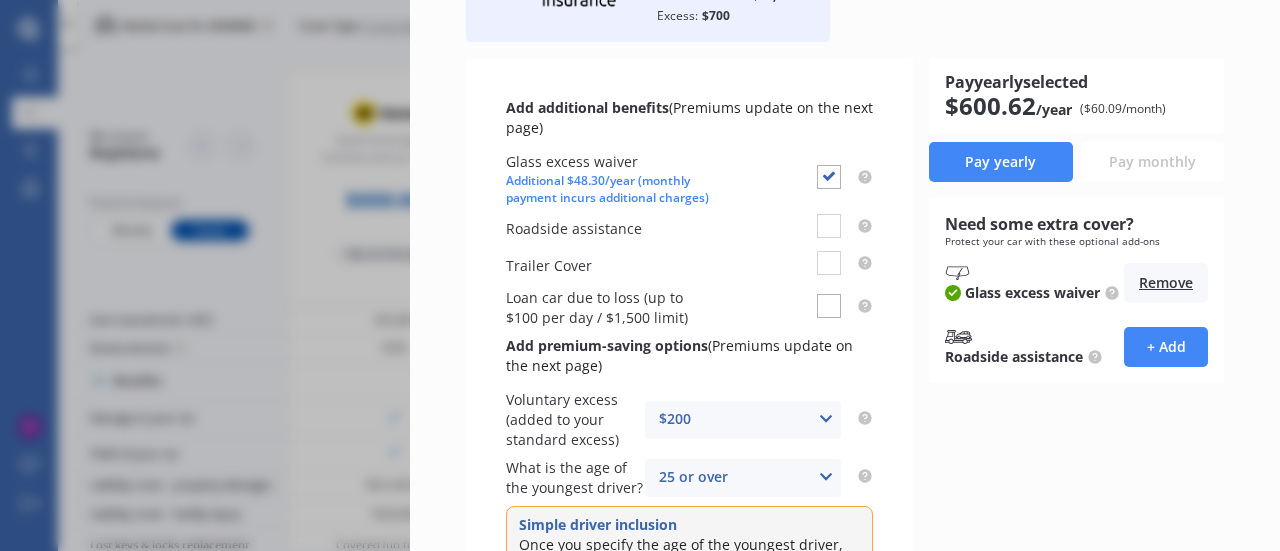 click at bounding box center [829, 294] 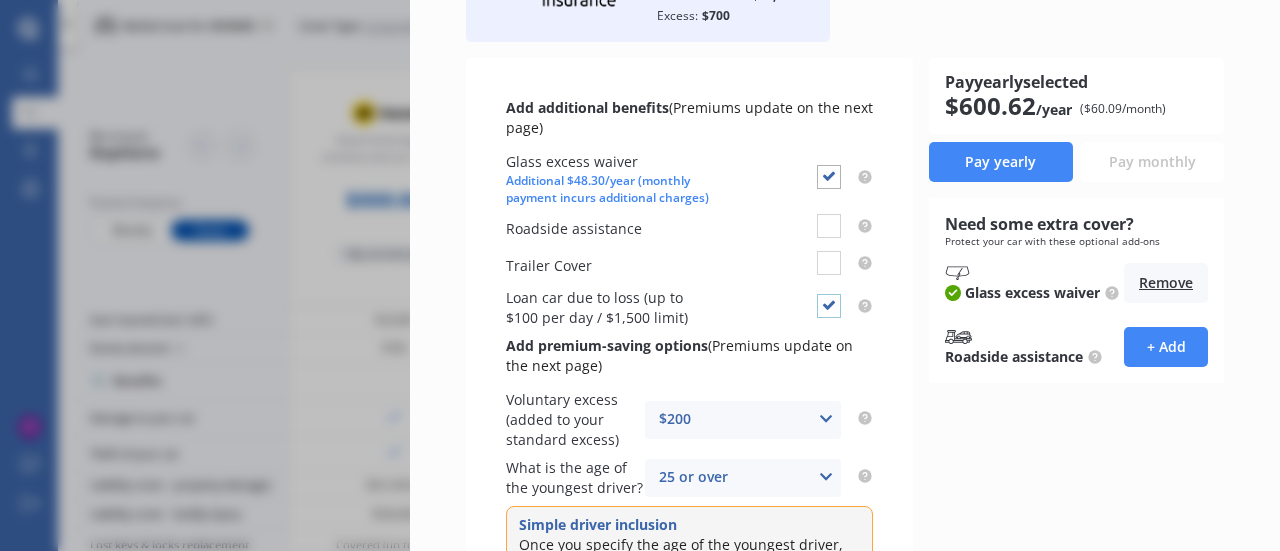 checkbox on "true" 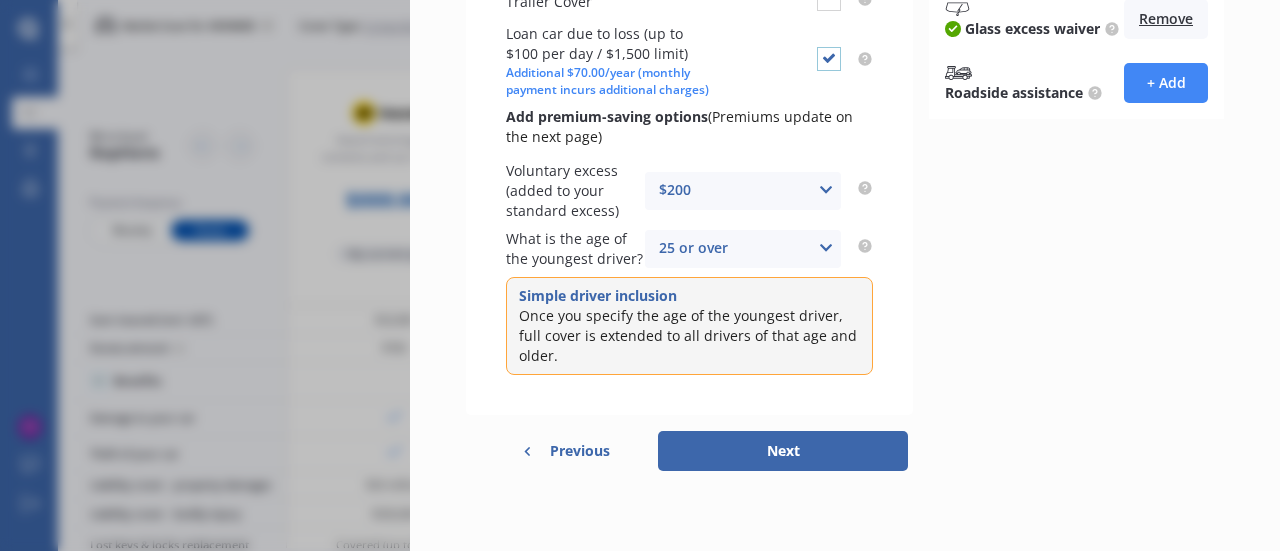 scroll, scrollTop: 453, scrollLeft: 0, axis: vertical 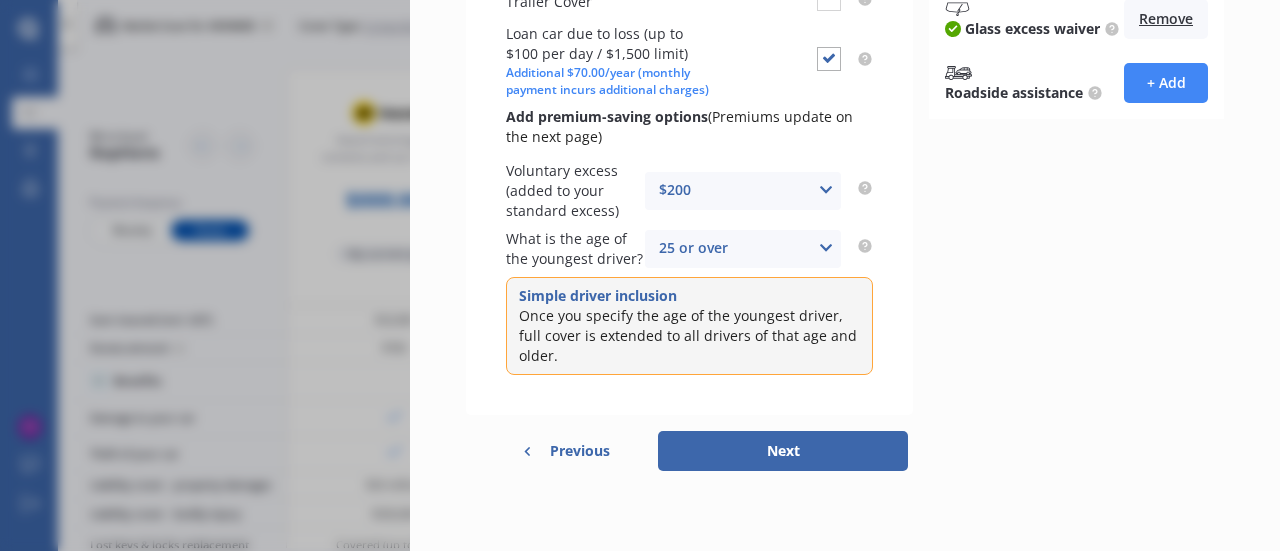 click on "Next" at bounding box center (783, 451) 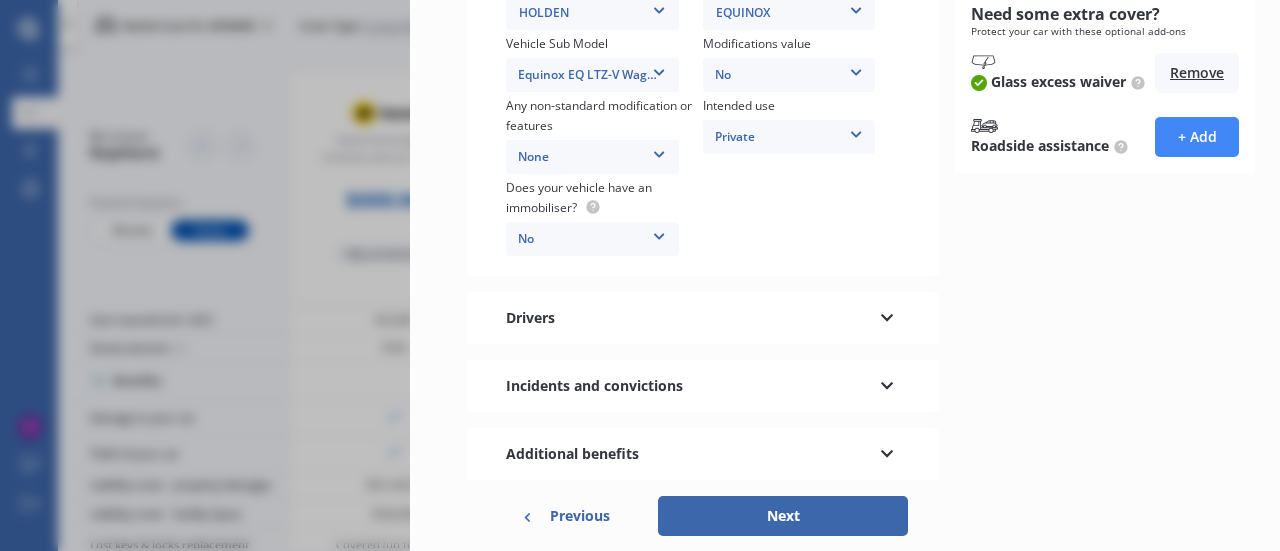 scroll, scrollTop: 526, scrollLeft: 0, axis: vertical 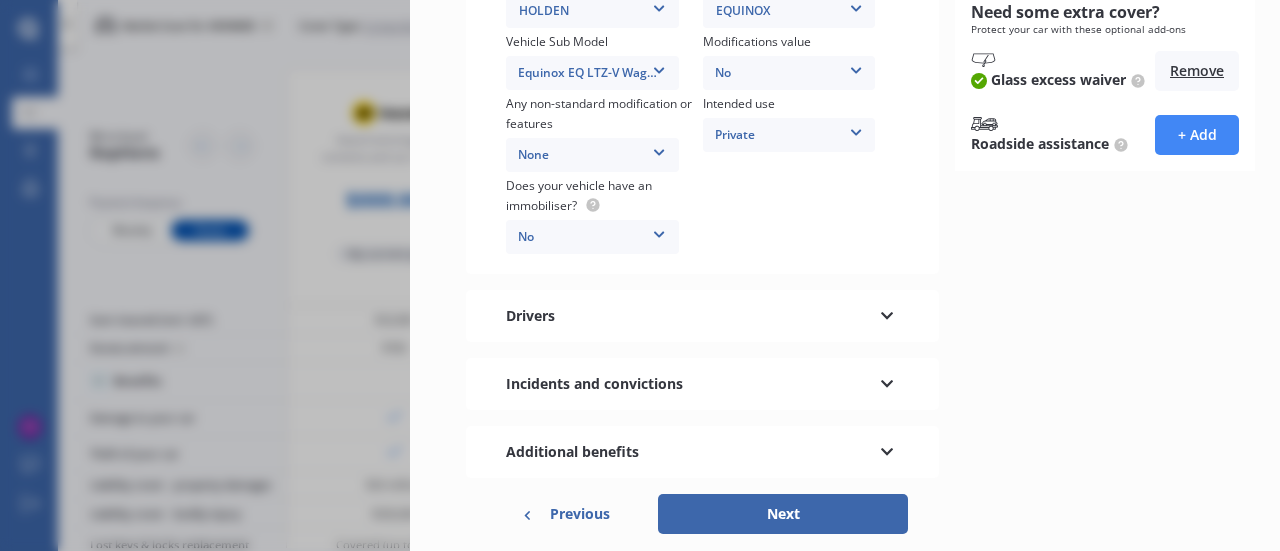 click on "Previous" at bounding box center [580, 514] 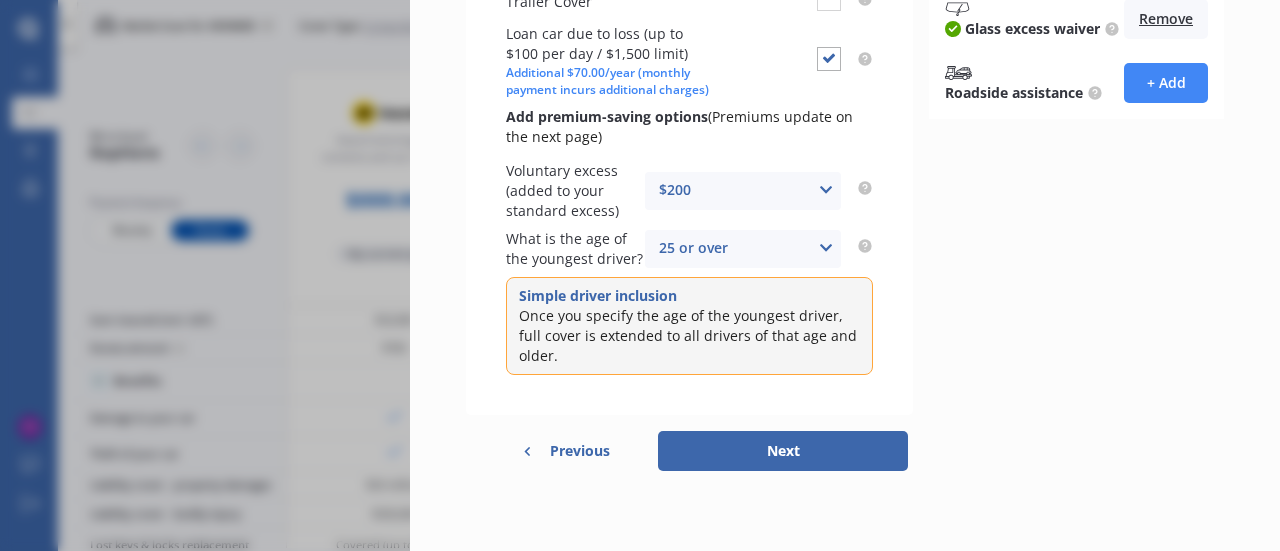 scroll, scrollTop: 462, scrollLeft: 0, axis: vertical 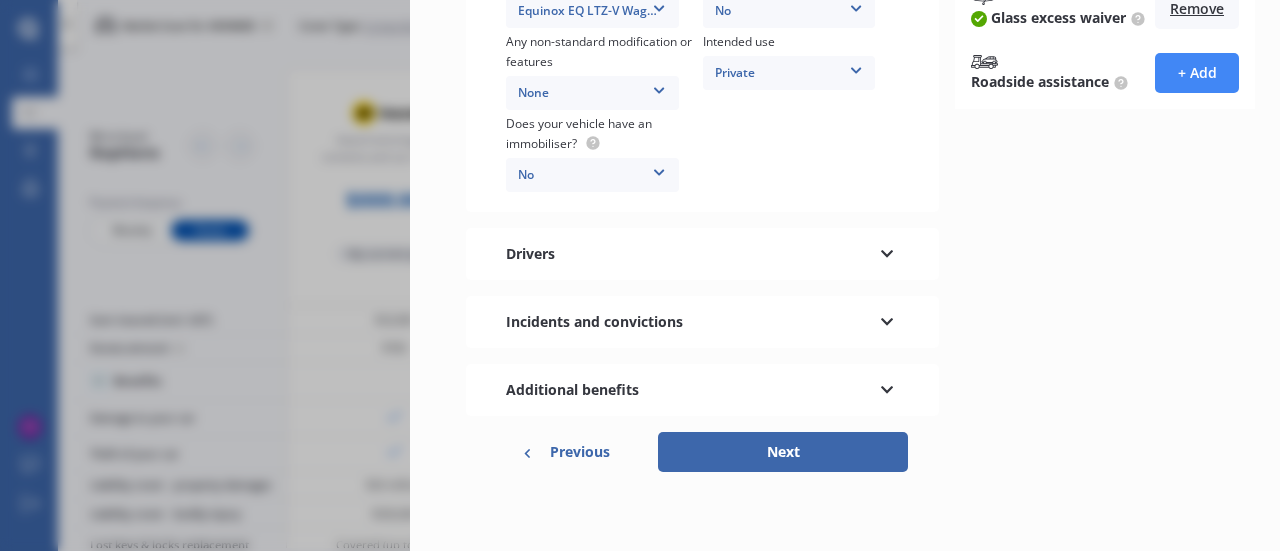 click at bounding box center [887, 387] 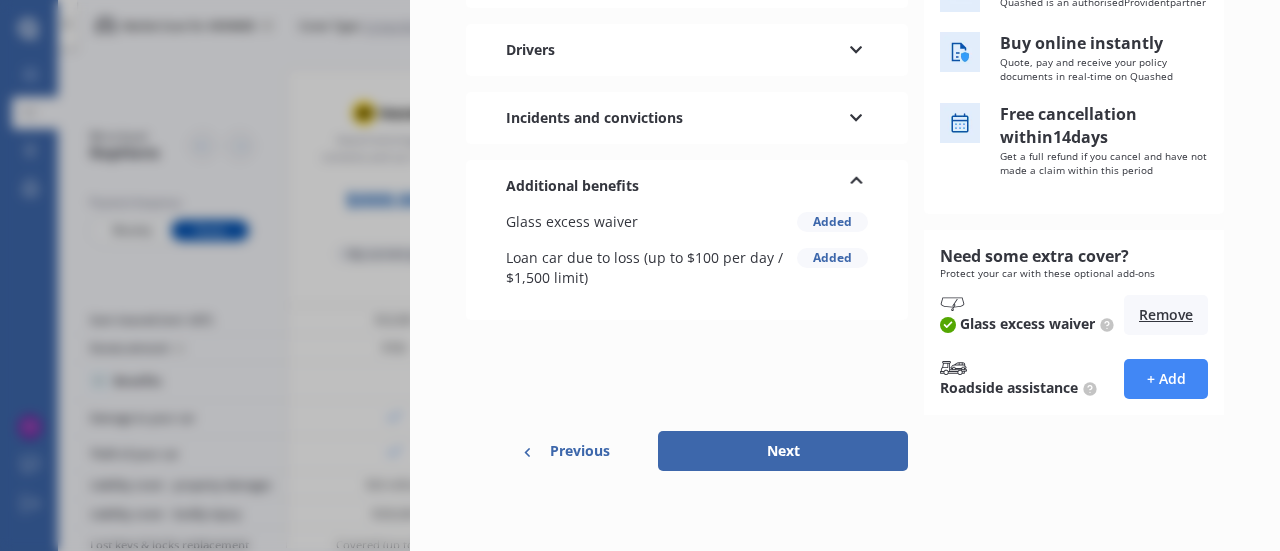scroll, scrollTop: 78, scrollLeft: 0, axis: vertical 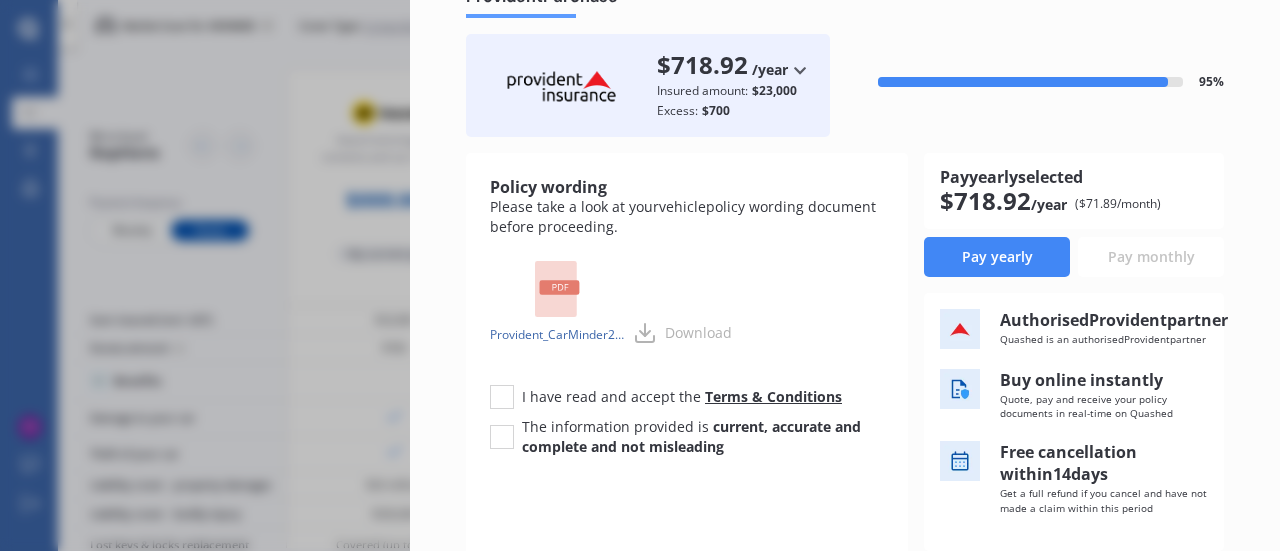 click 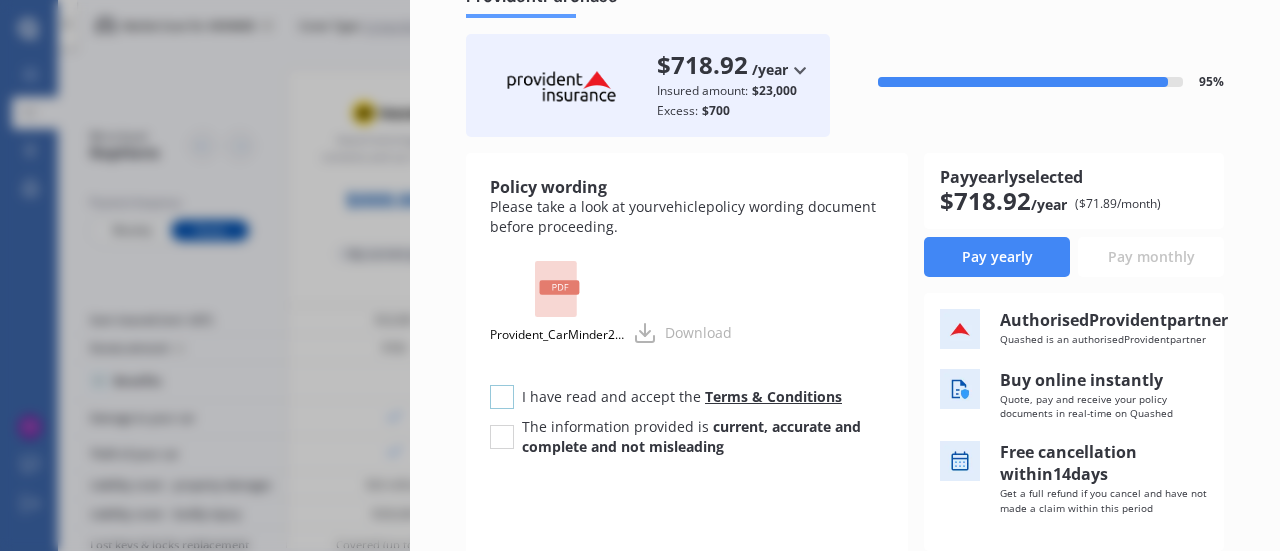click at bounding box center [502, 385] 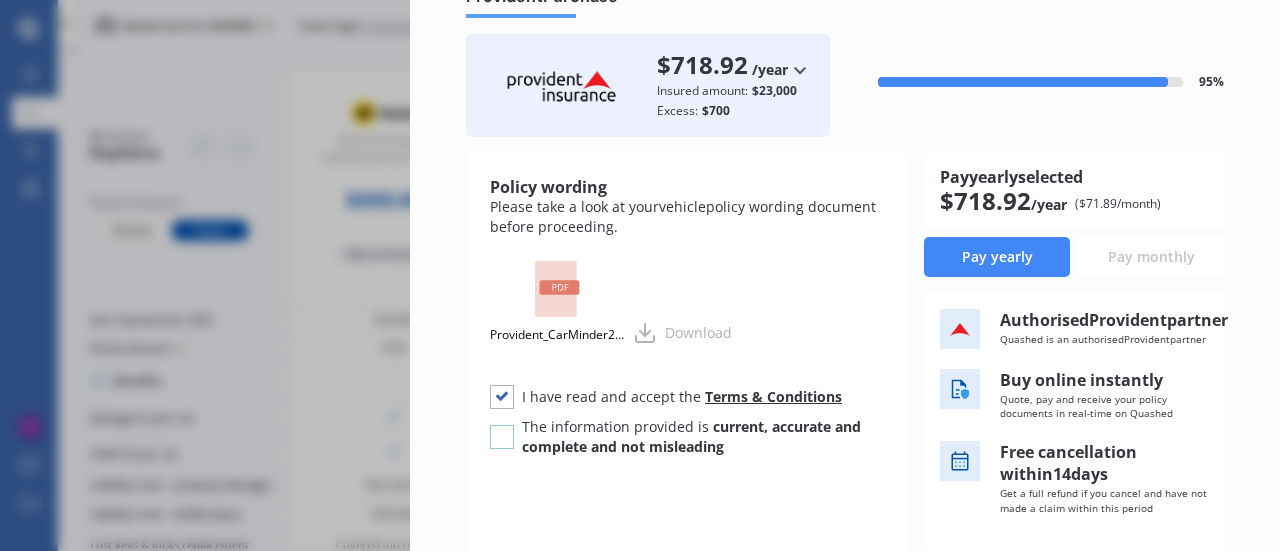 click at bounding box center (502, 425) 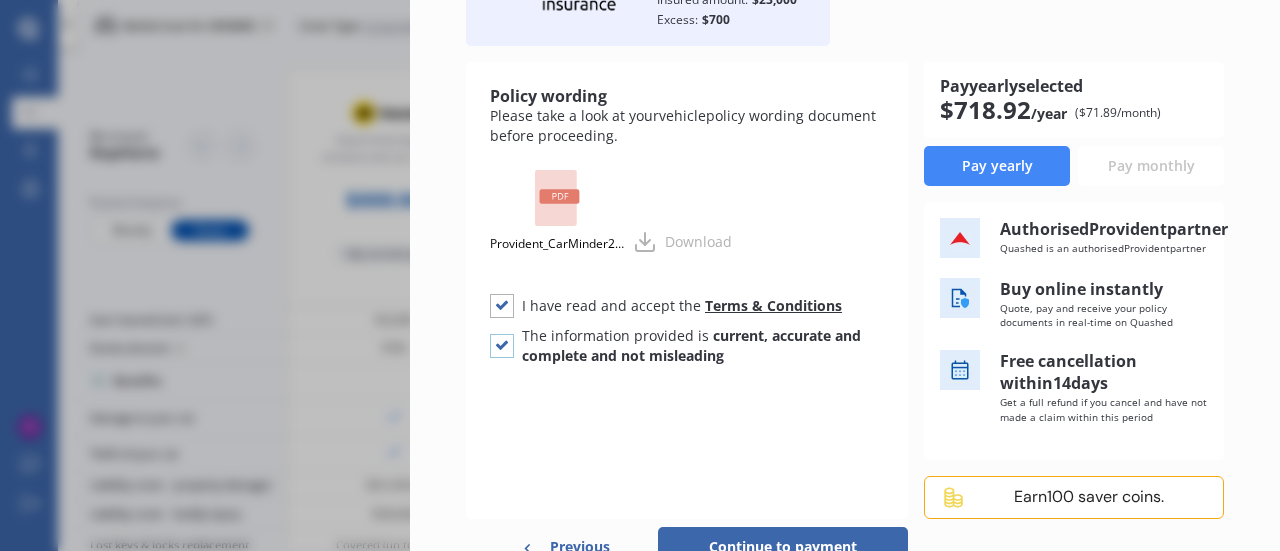 scroll, scrollTop: 182, scrollLeft: 0, axis: vertical 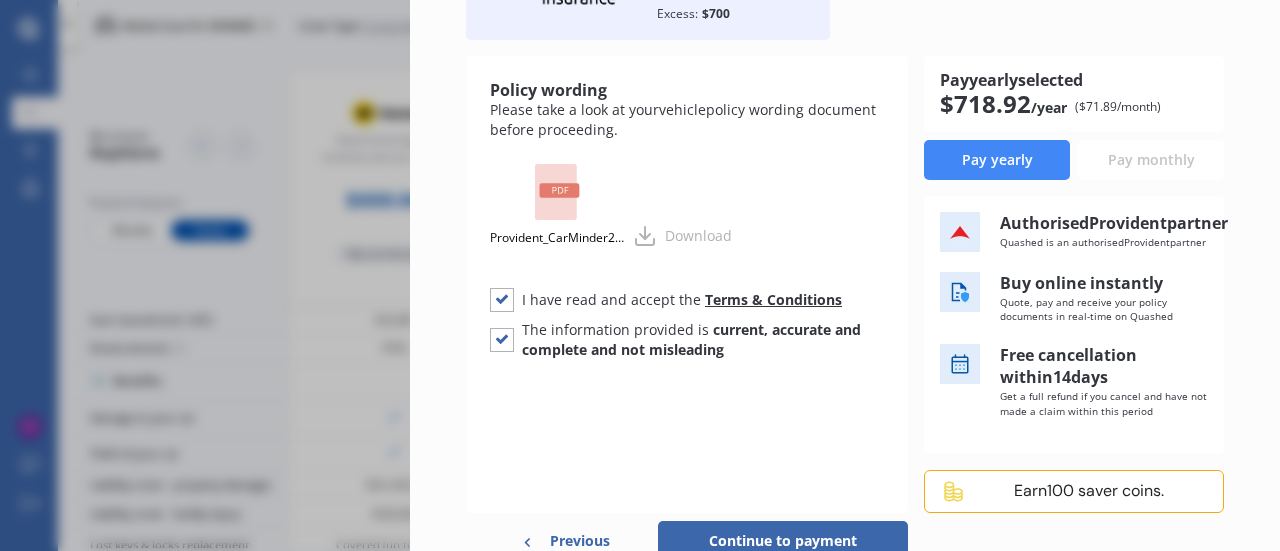 click on "Pay yearly" at bounding box center [997, 160] 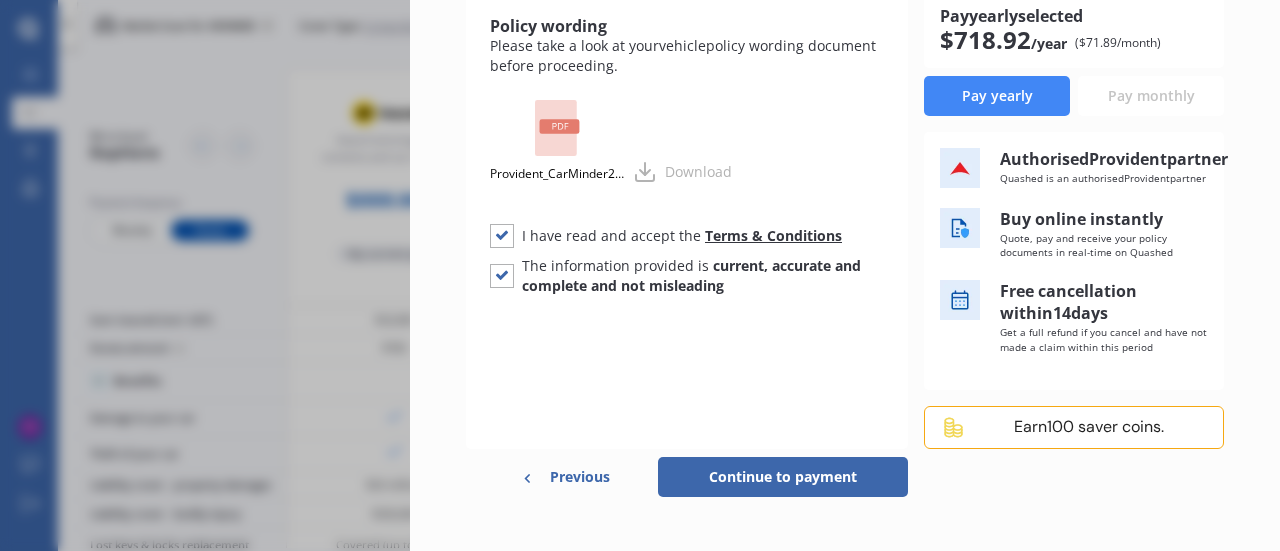 scroll, scrollTop: 306, scrollLeft: 0, axis: vertical 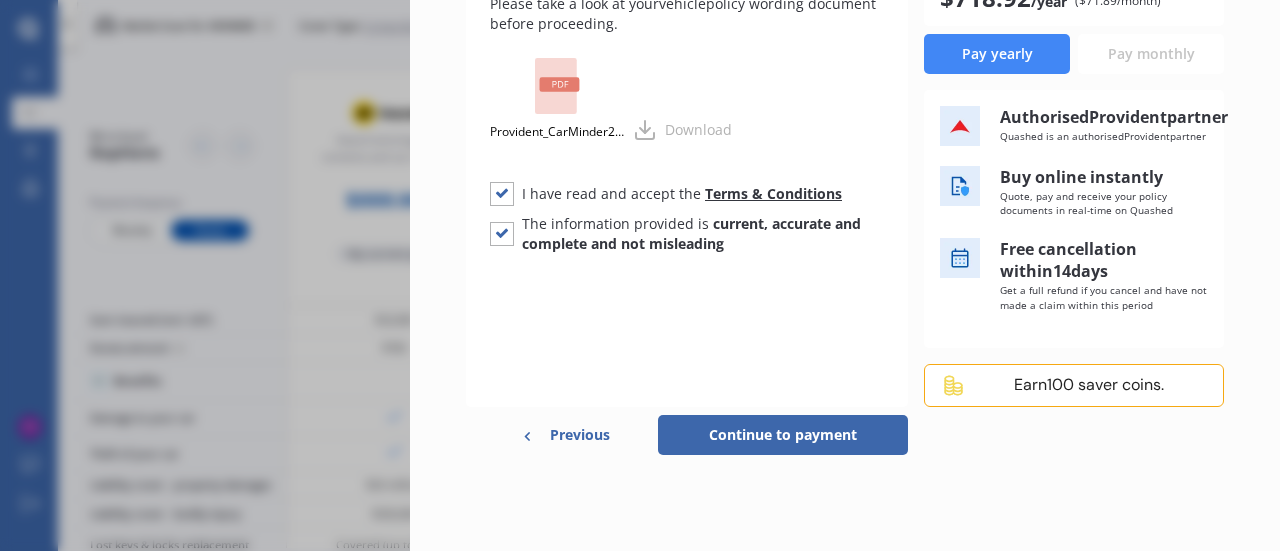 click on "Continue to payment" at bounding box center [783, 435] 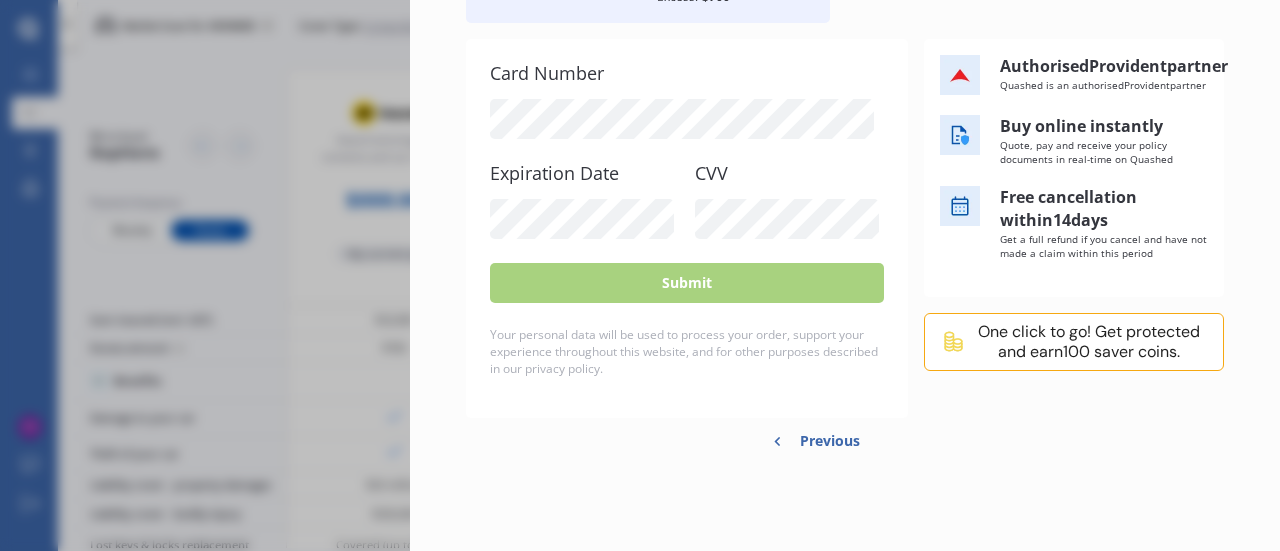 scroll, scrollTop: 199, scrollLeft: 0, axis: vertical 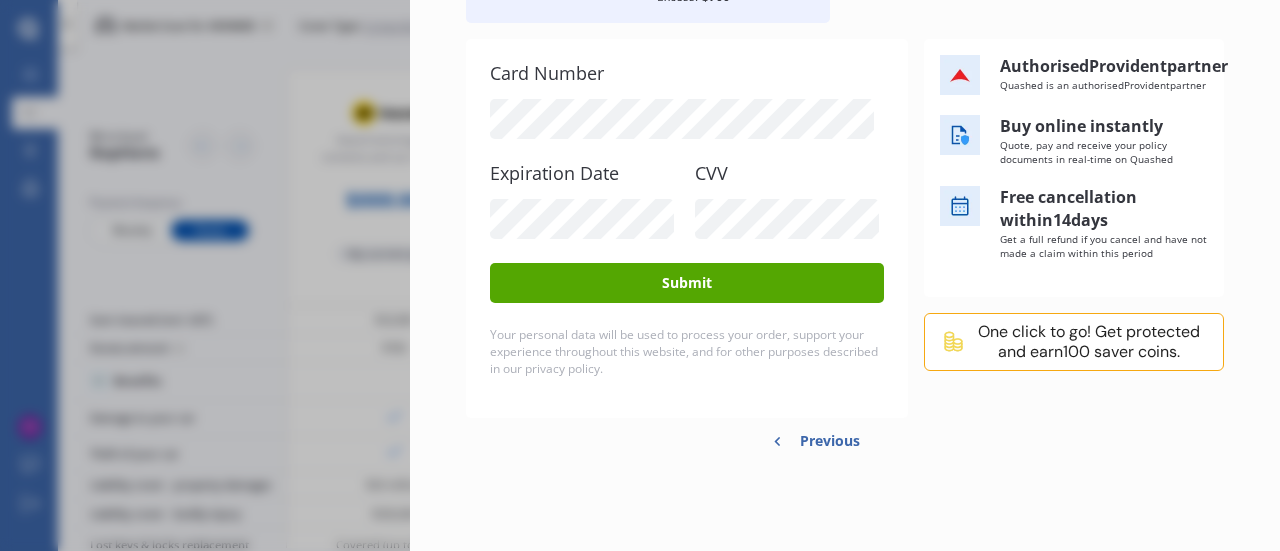 click on "Submit" at bounding box center (687, 283) 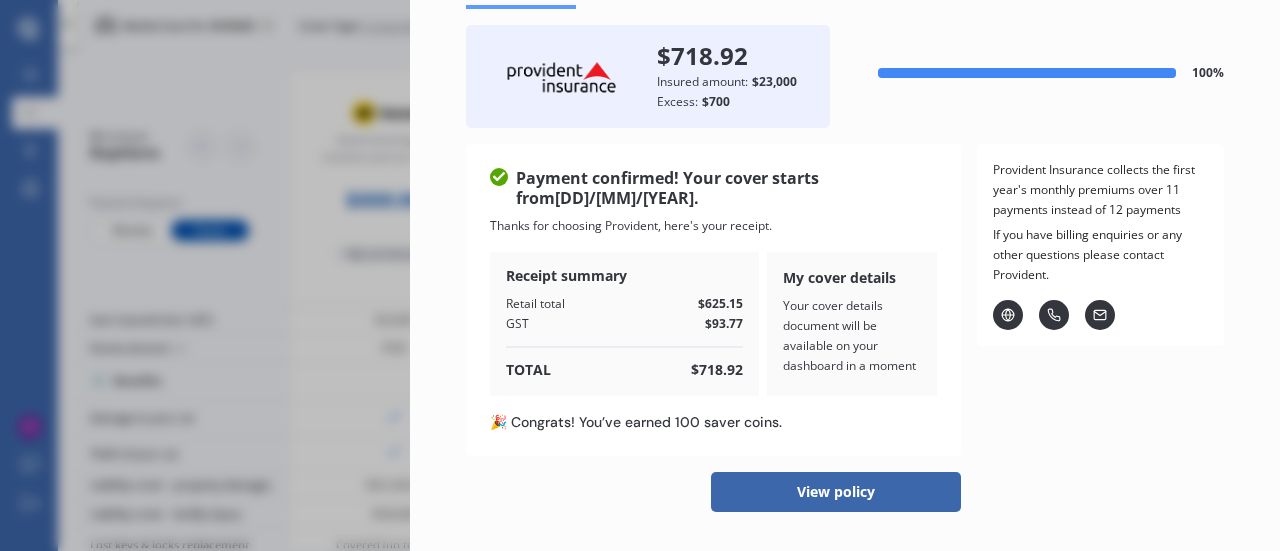 scroll, scrollTop: 101, scrollLeft: 0, axis: vertical 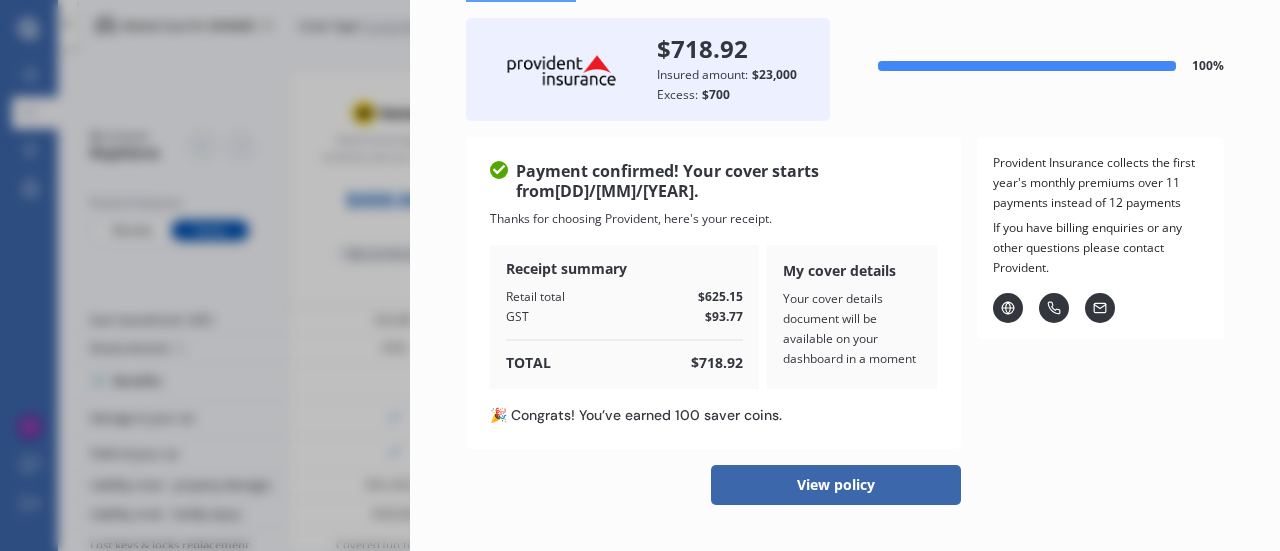 click on "View policy" at bounding box center (836, 485) 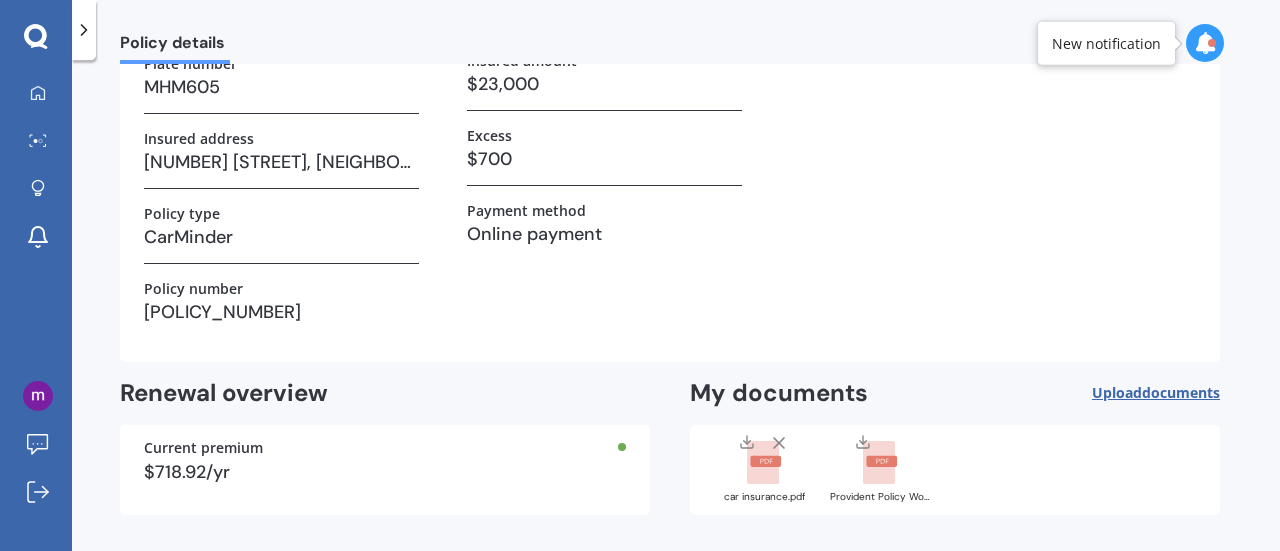 scroll, scrollTop: 224, scrollLeft: 0, axis: vertical 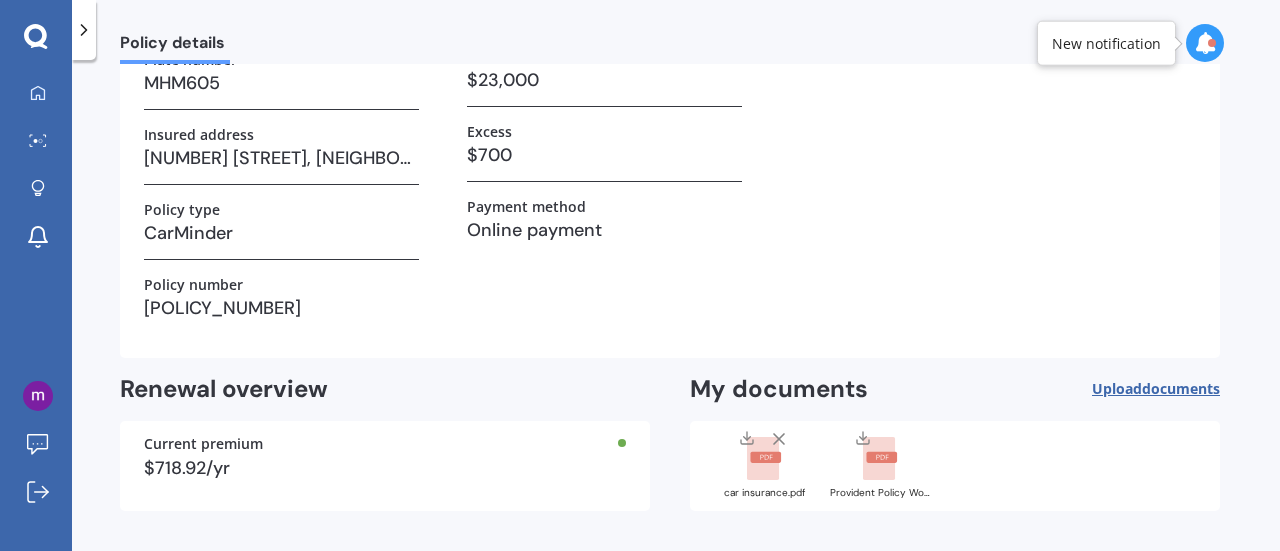 click 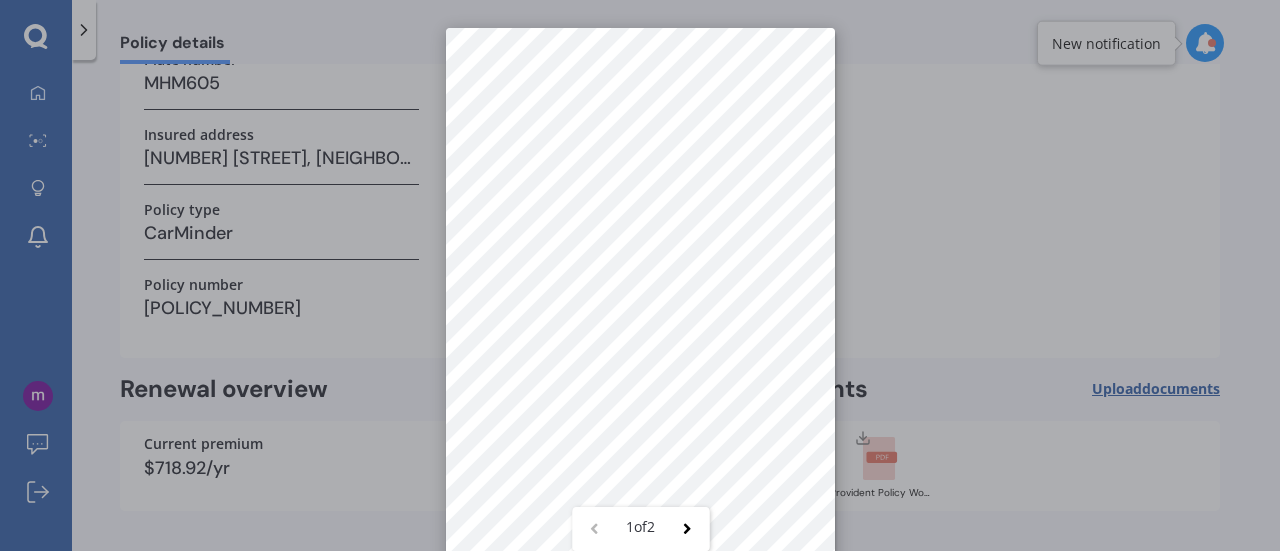 click on "1  of  2" at bounding box center [640, 275] 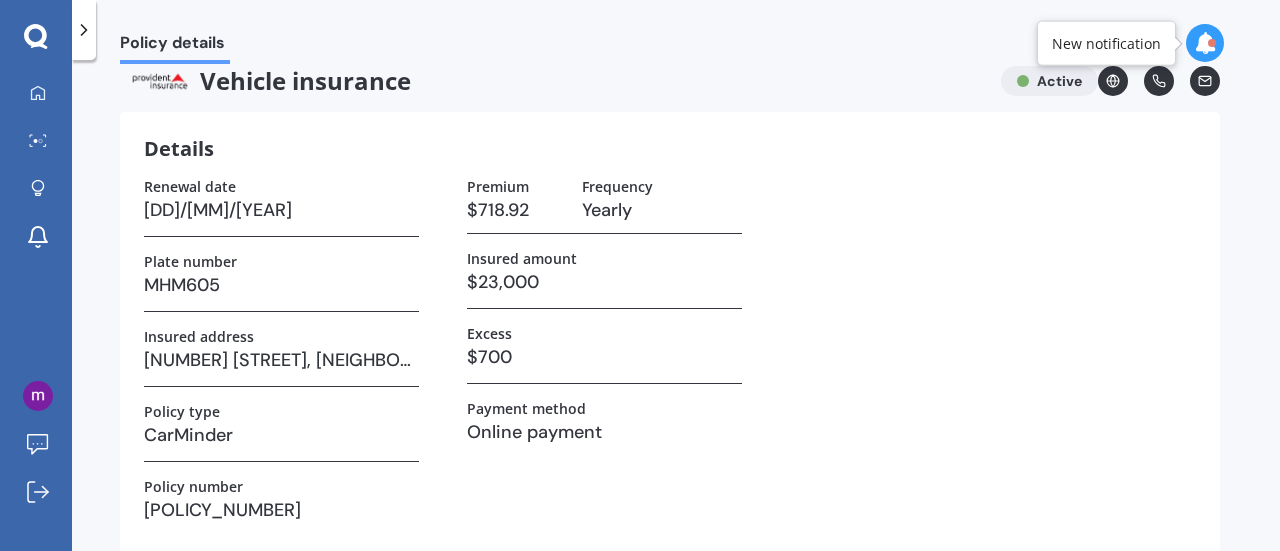 scroll, scrollTop: 21, scrollLeft: 0, axis: vertical 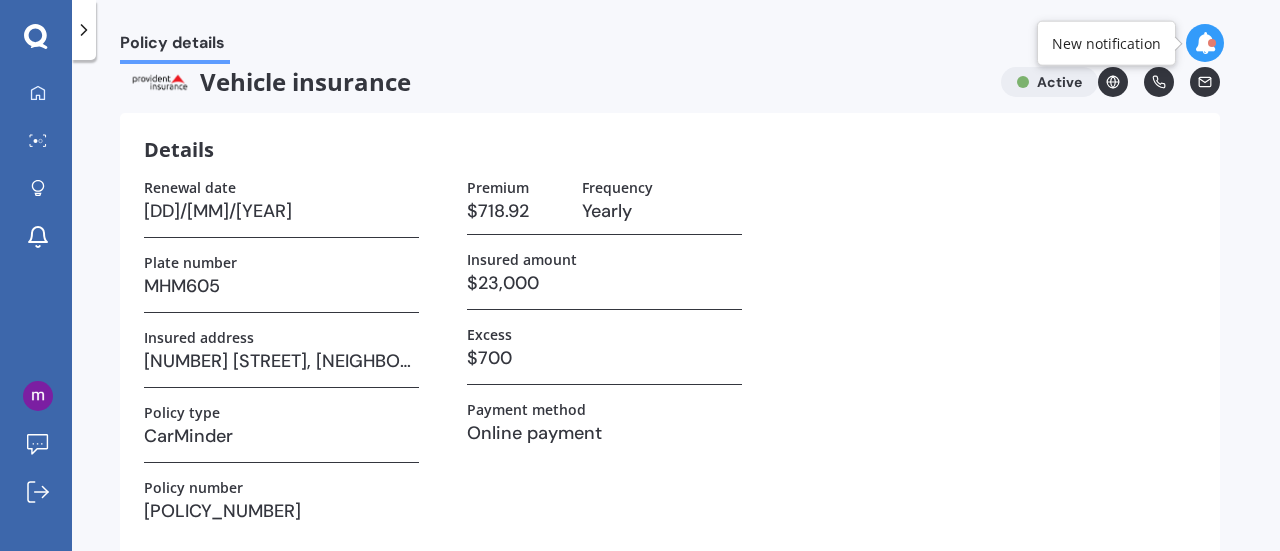 click at bounding box center [1205, 43] 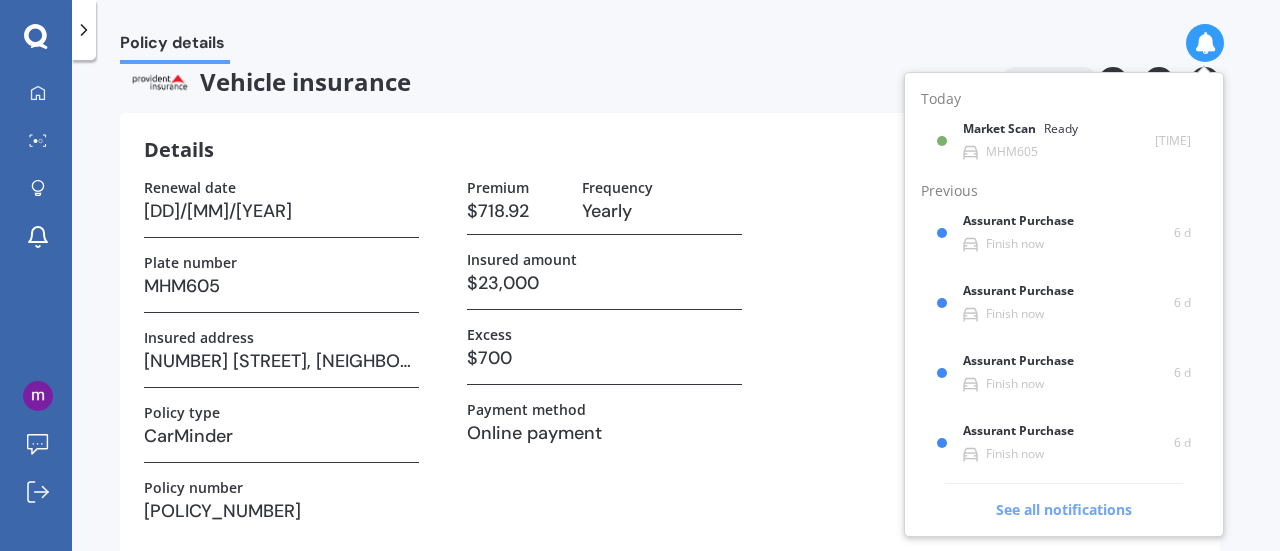 click on "See all notifications" at bounding box center [1064, 501] 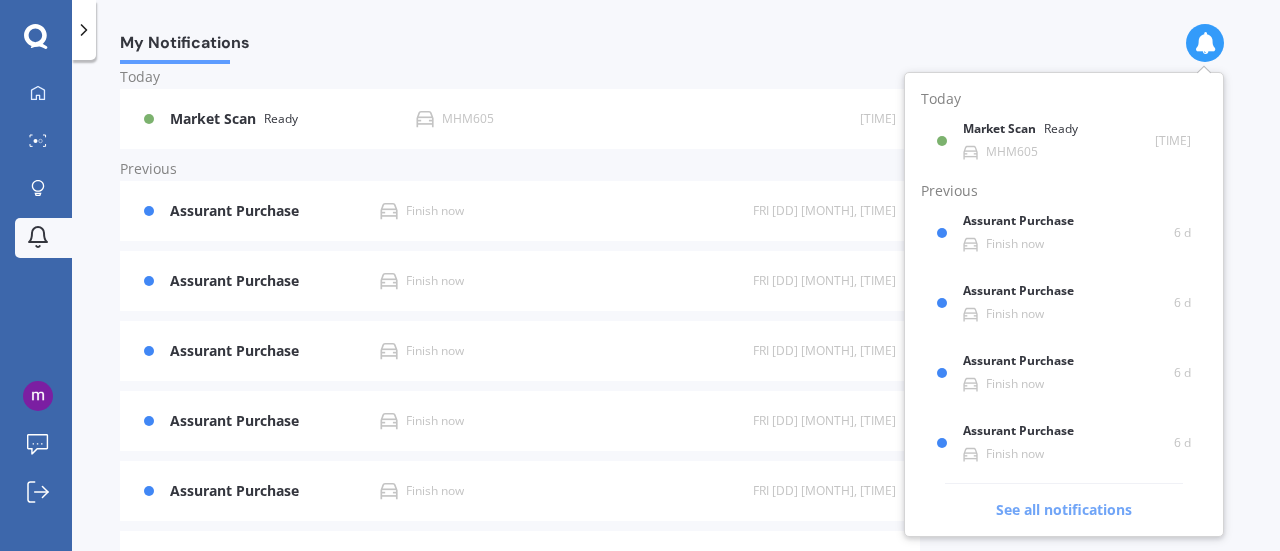 scroll, scrollTop: 0, scrollLeft: 0, axis: both 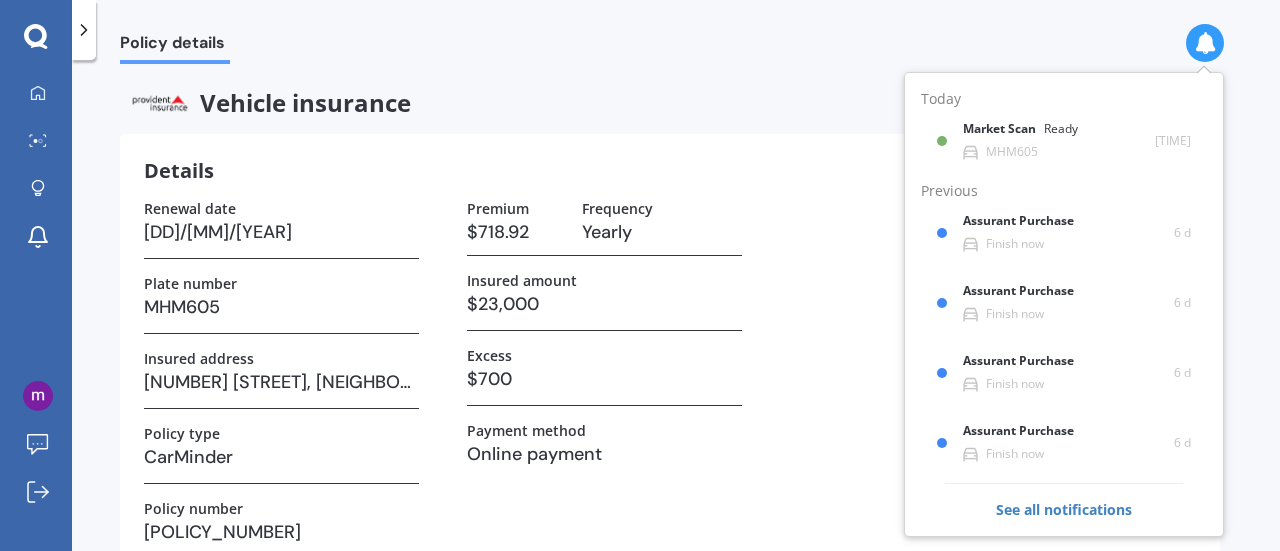 click on "Policy details" at bounding box center (676, 32) 